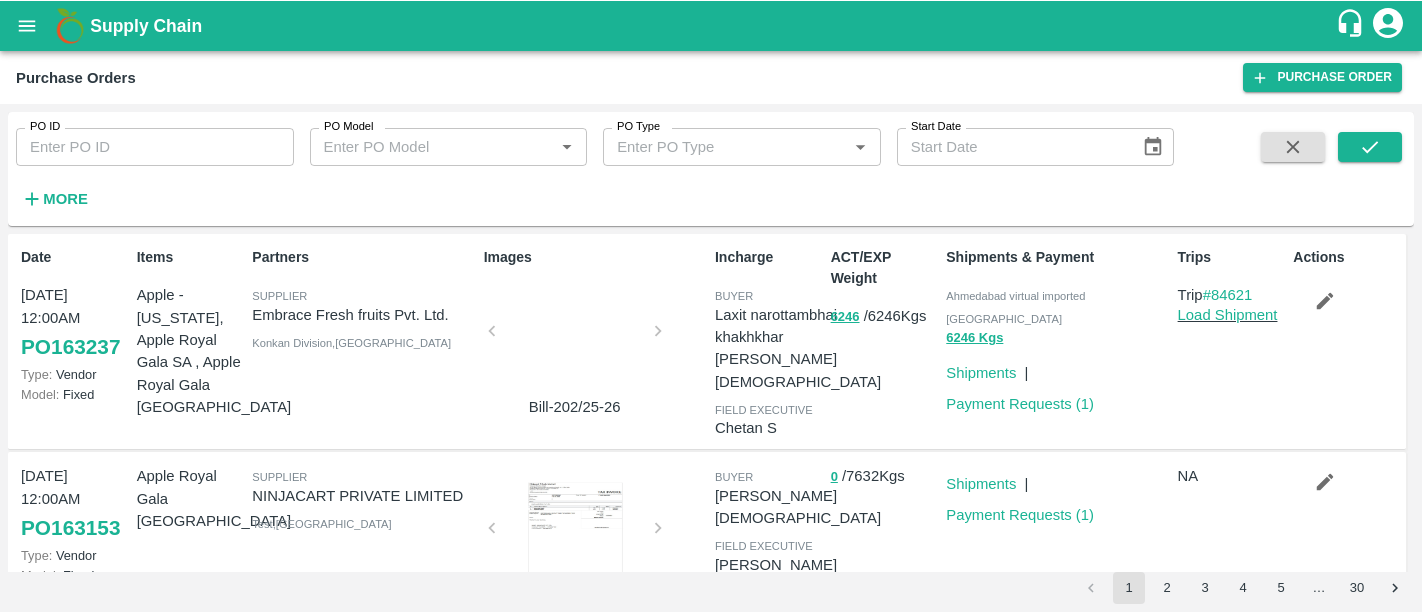 scroll, scrollTop: 0, scrollLeft: 0, axis: both 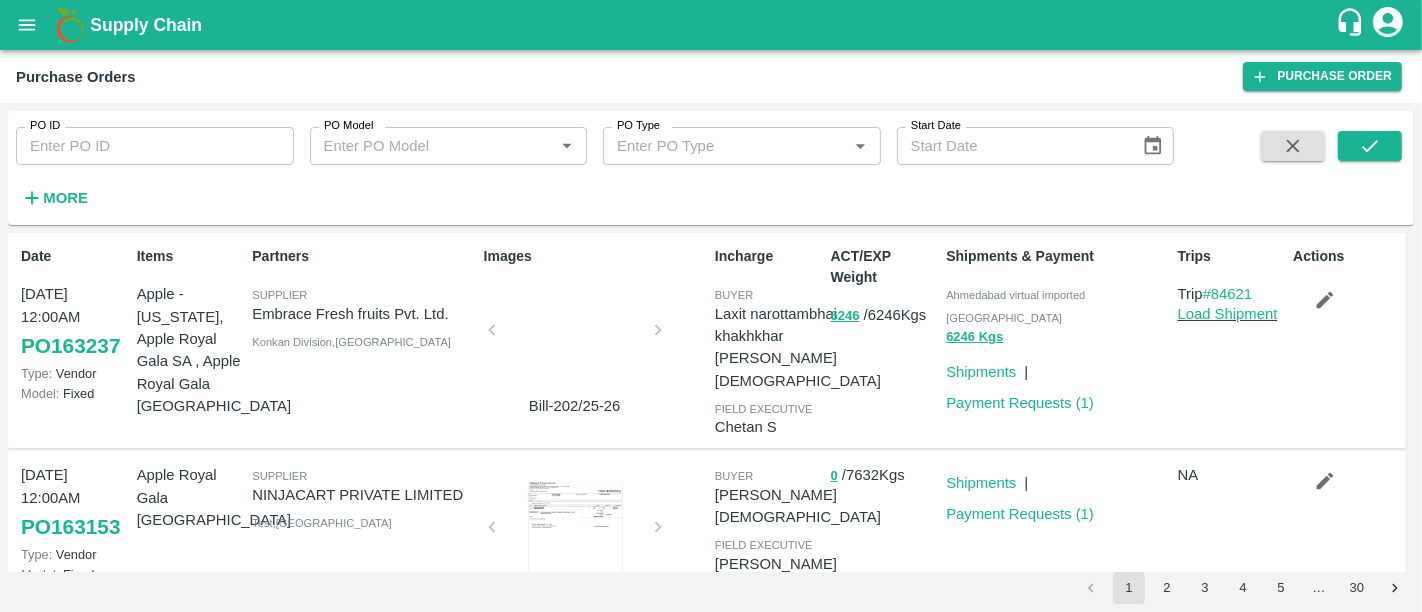 click on "Supply Chain" at bounding box center [146, 25] 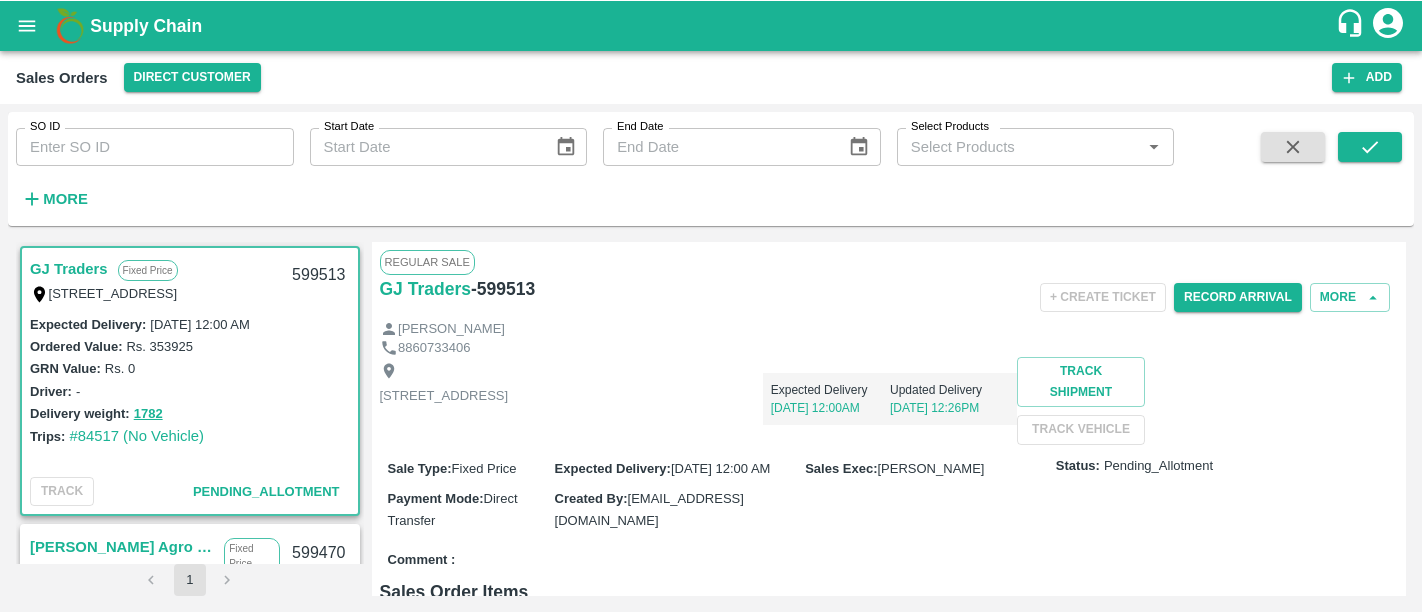 scroll, scrollTop: 0, scrollLeft: 0, axis: both 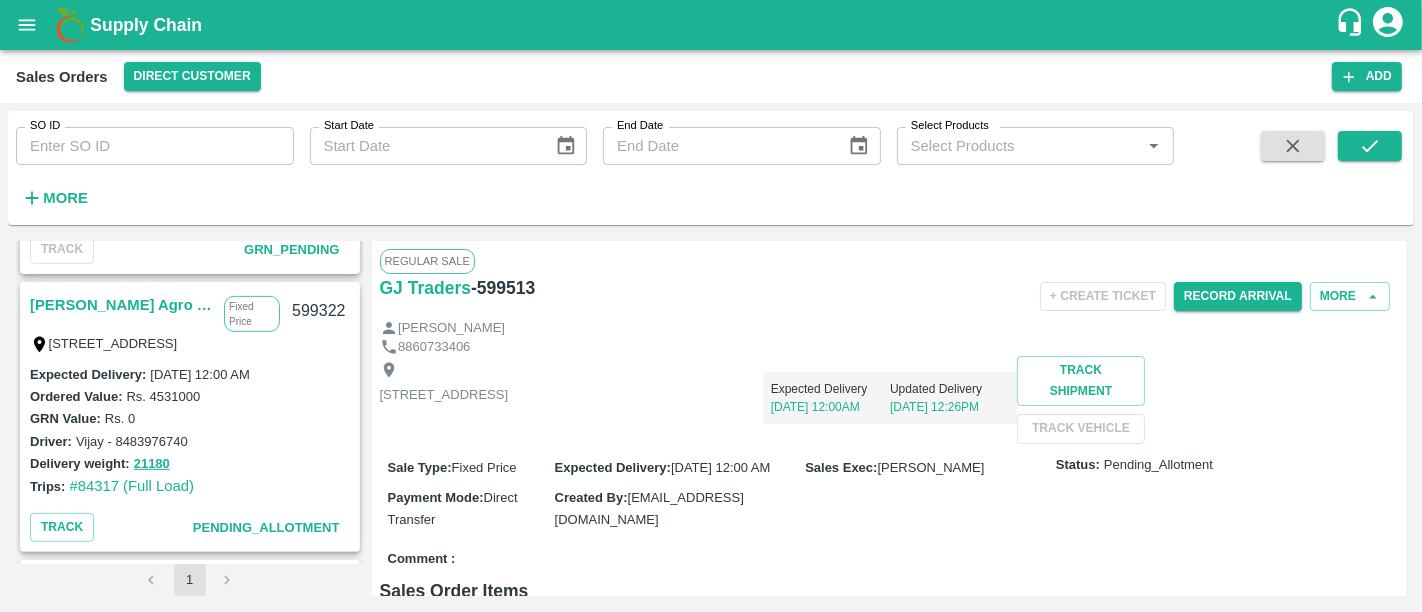 click on "Saradha Devi Agro Tech Fixed Price Flat no :601, Kosala apartment Opp krushi bhavan,, , Vizianagaram, Andhra Pradesh, 535002, India 599322" at bounding box center [190, 323] 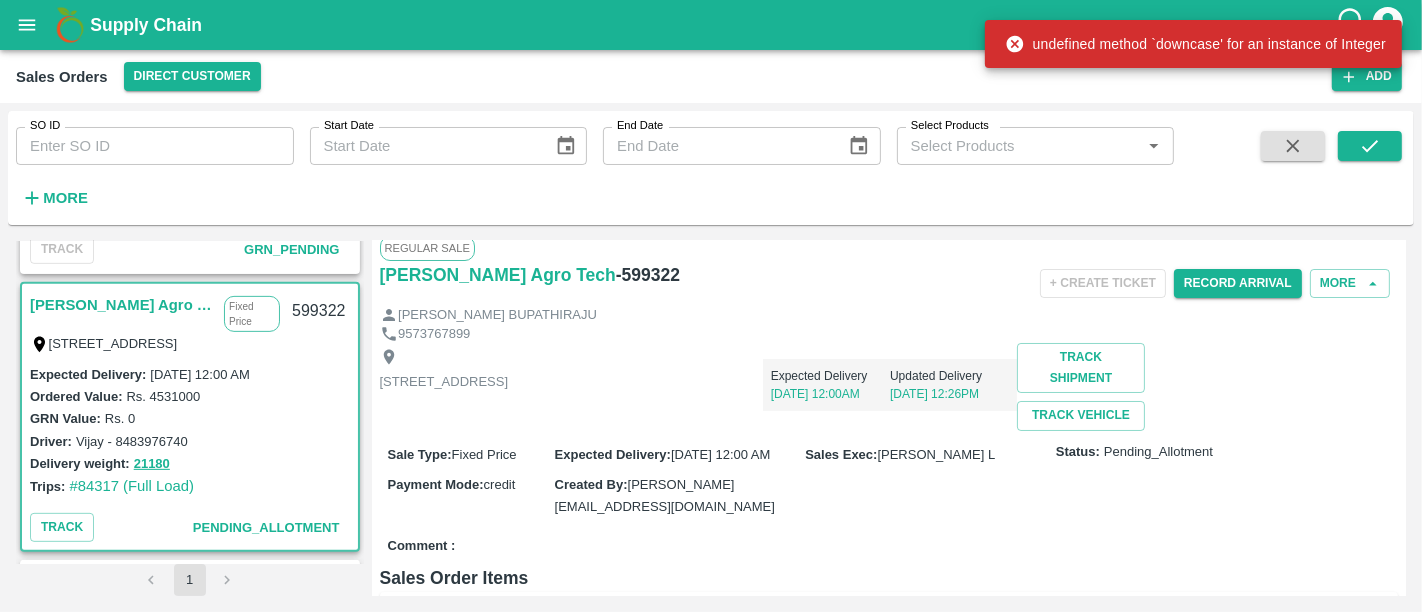 scroll, scrollTop: 14, scrollLeft: 0, axis: vertical 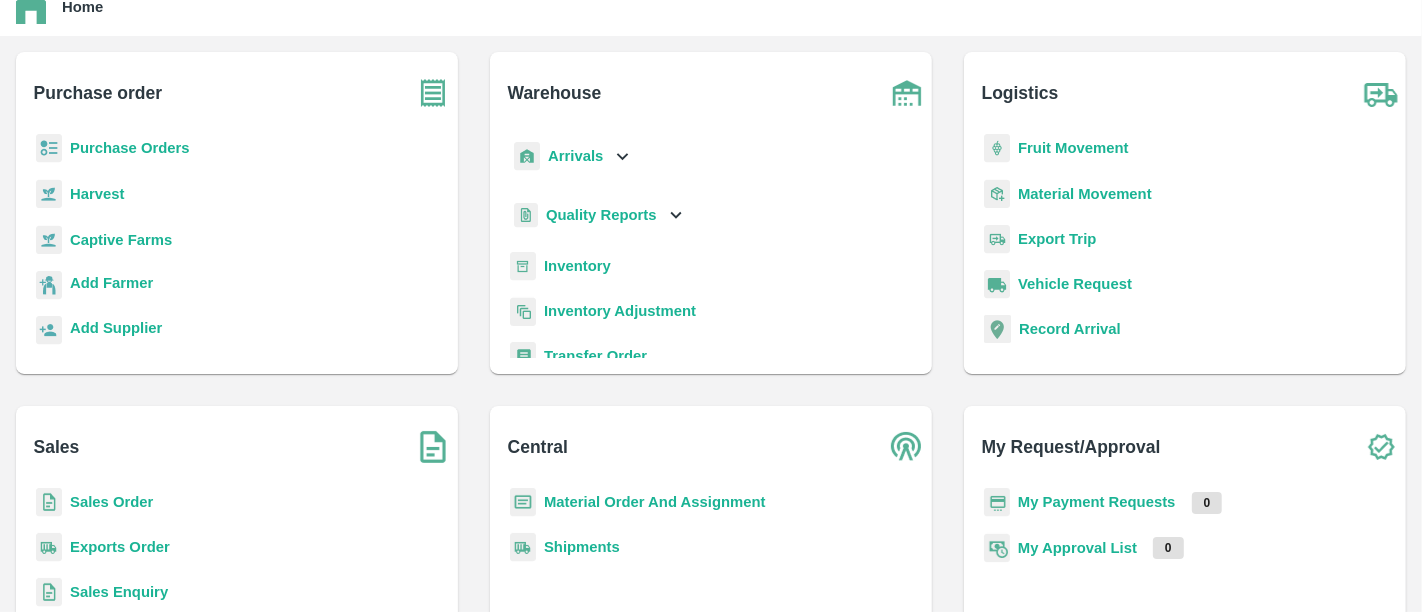click on "Sales Order" at bounding box center (111, 502) 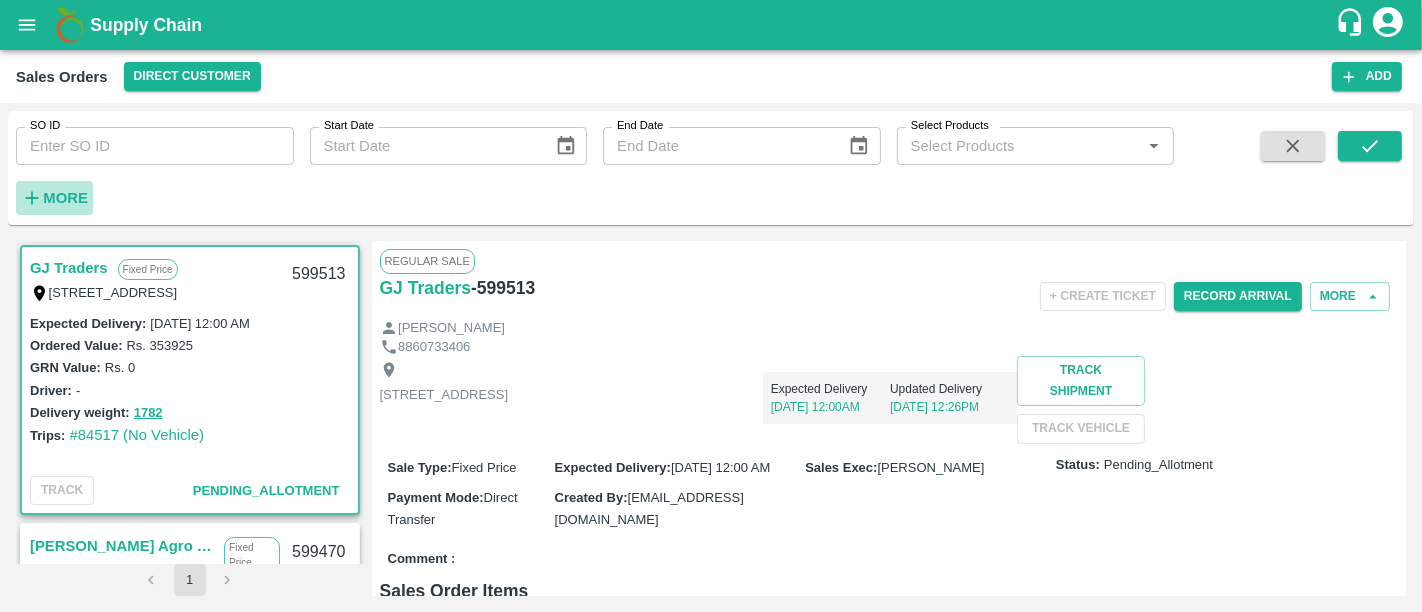 click on "More" at bounding box center [54, 198] 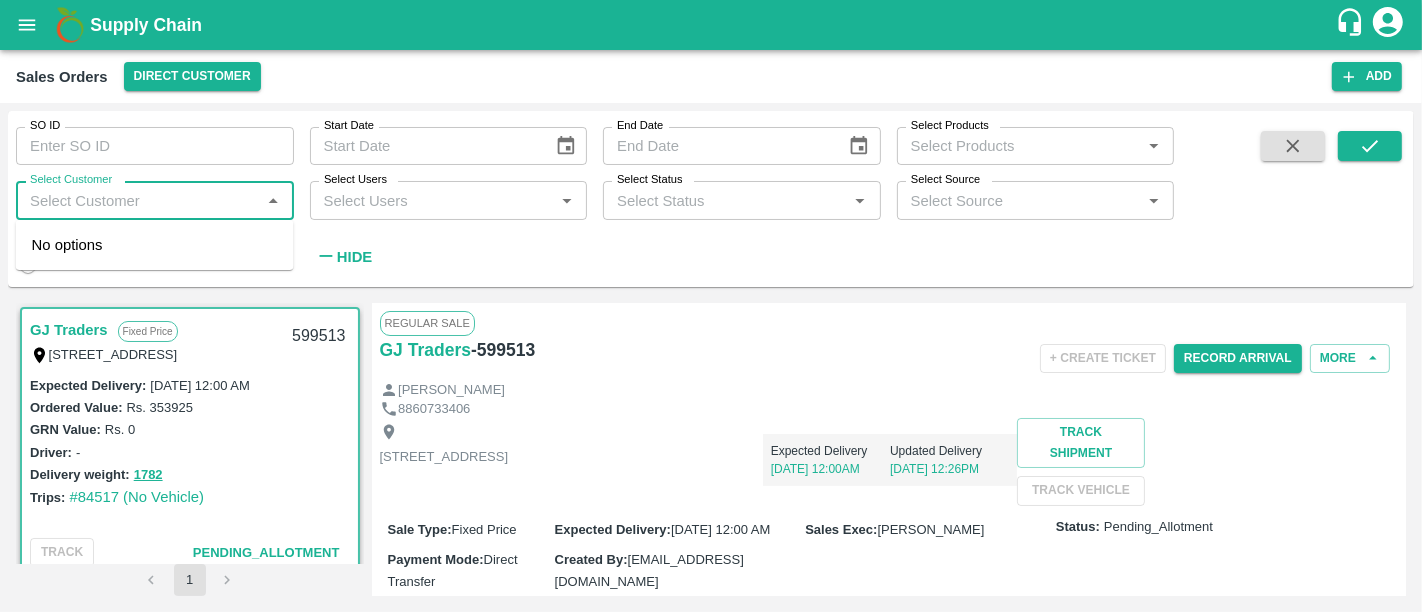 click on "Select Customer" at bounding box center (138, 200) 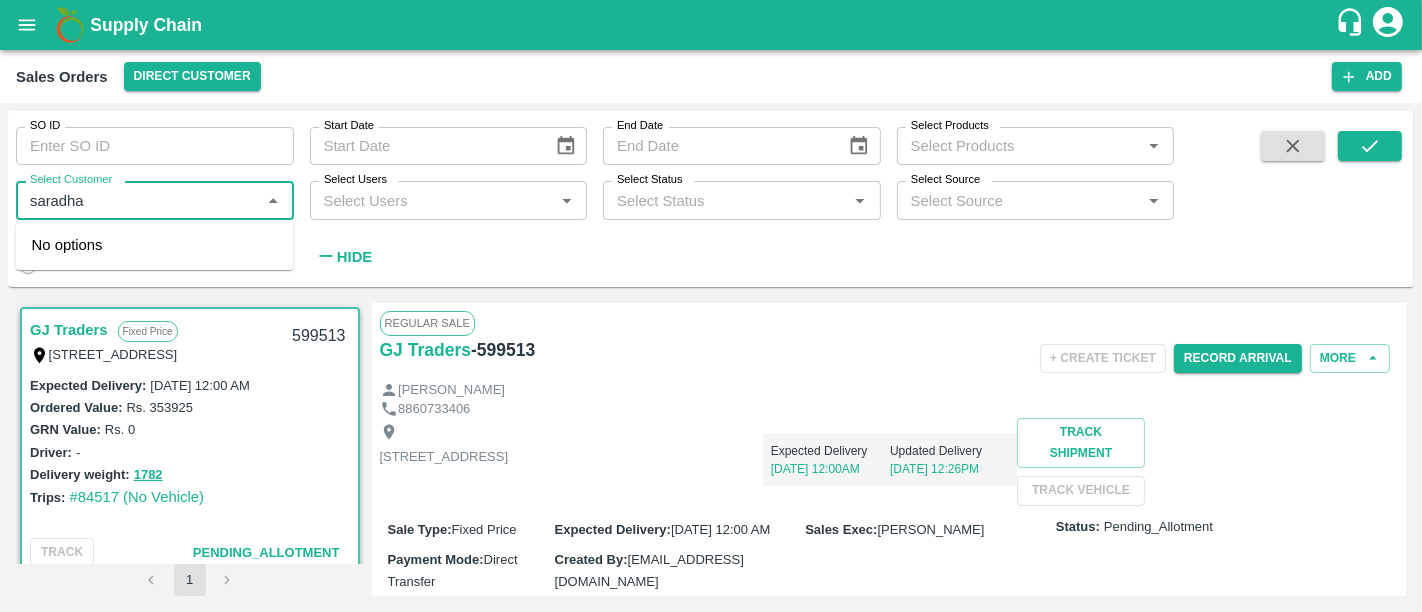 type on "saradha" 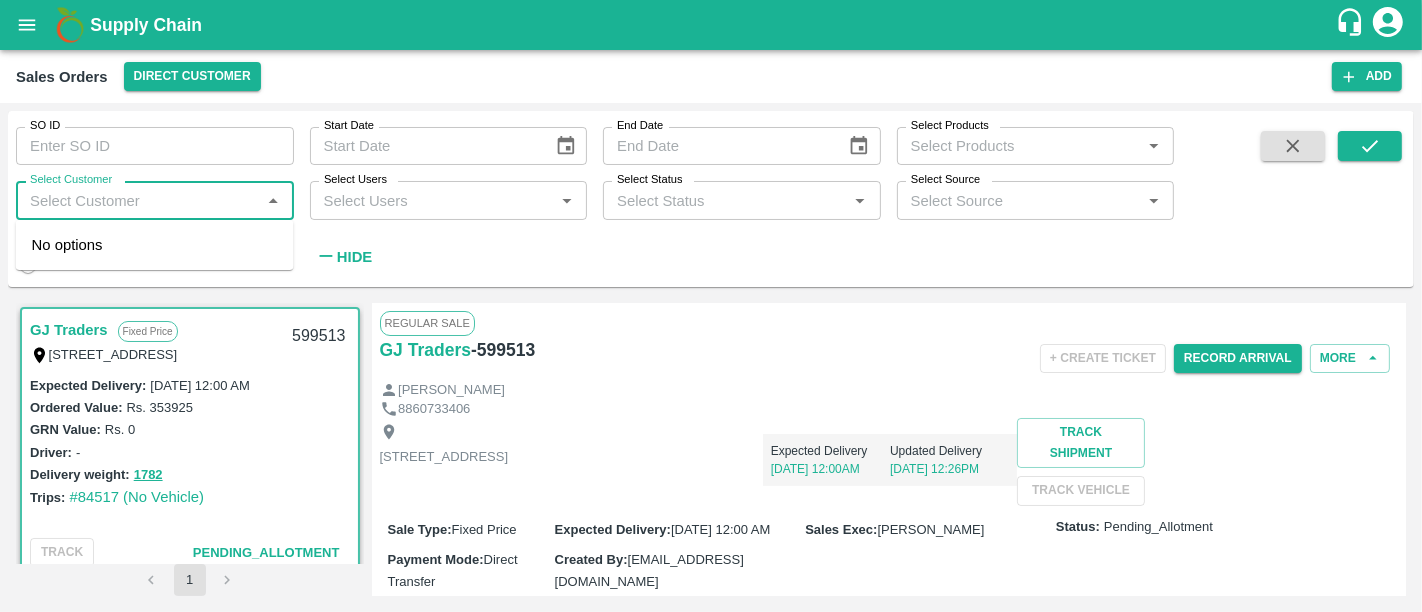 click on "SO ID SO ID Start Date Start Date End Date End Date Select Products Select Products   * Select Customer Select Customer   * Select Users Select Users   * Select Status Select Status   * Select Source Select Source   * Include Booked Hide" at bounding box center [587, 194] 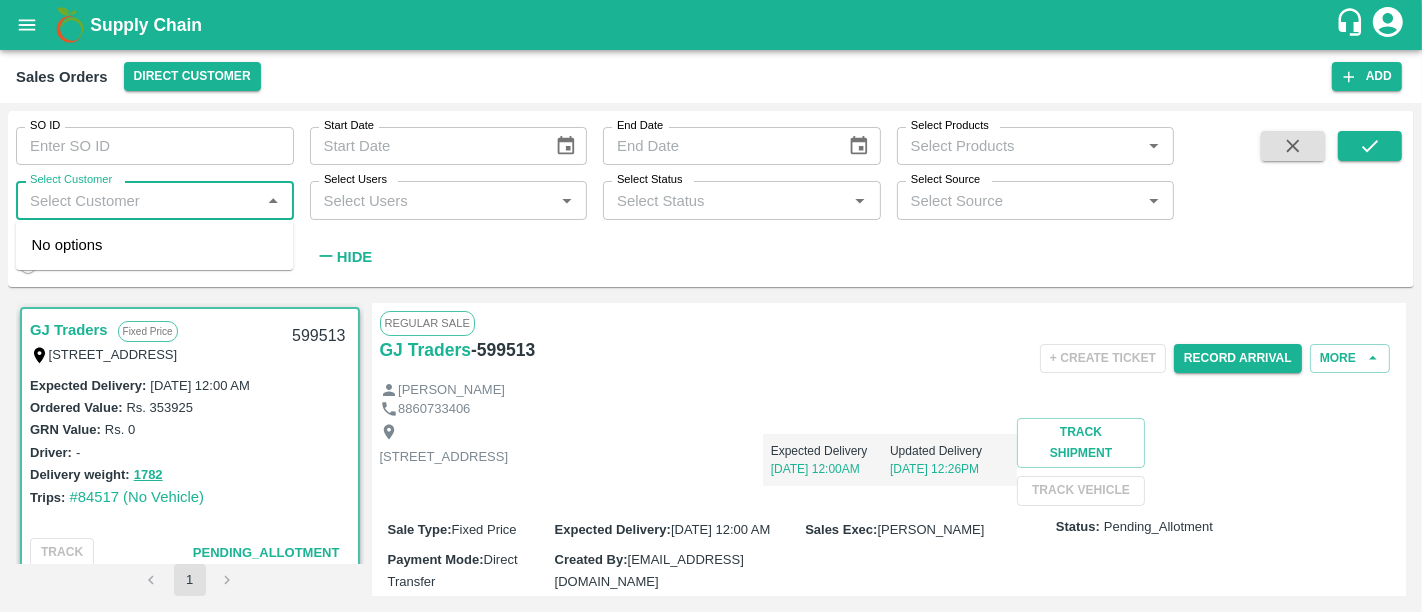 click on "Select Customer" at bounding box center (138, 200) 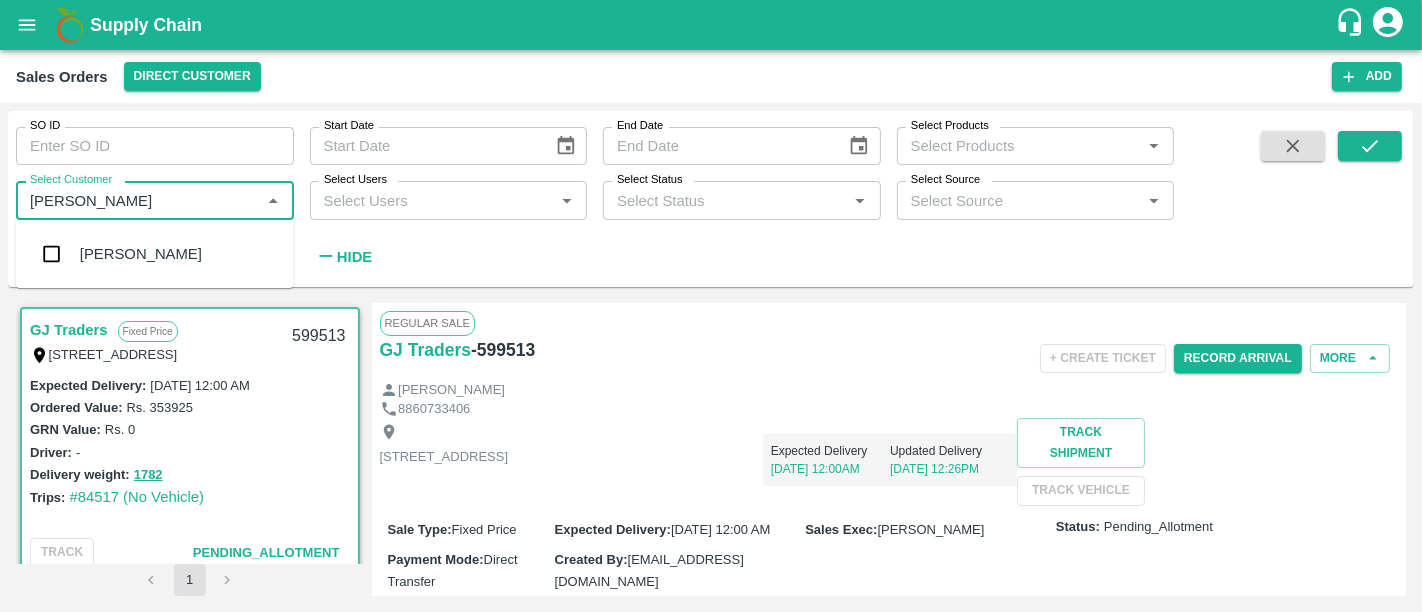 type on "sara" 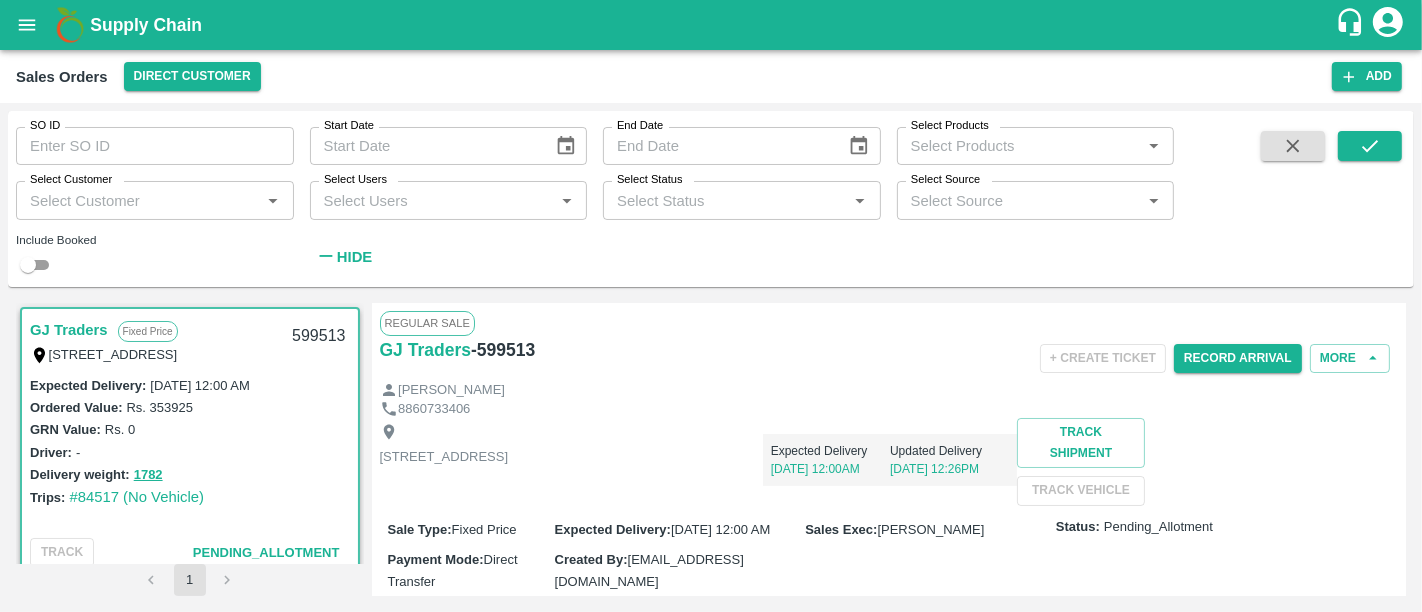 click on "Regular Sale GJ Traders   - 599513 + Create Ticket Record Arrival More Rachna Anand 8860733406 House no 47 AB Block Shalimar Bagh  1st Floor, Shalimar Bagh, Delhi, North West  Delhi, Delhi, 110088, India Expected Delivery 14 Jul, 12:00AM Updated Delivery 13 Jul, 12:26PM Track Shipment TRACK VEHICLE Sale Type :  Fixed Price Expected Delivery :  14 Jul 2025, 12:00 AM Sales Exec :  Suraj Yadav Status: Pending_Allotment Payment Mode :  Direct Transfer Created By :  suraj.yadav@vegrow.in Comment : Sales Order Items Product SKU Brand/Marka Ordered Quantity Ordered Value Allotted Quantity GRN Returned Weight Gap(Loss) Apple  Royal Gala SA  180CT New 99 unit  1782 kgs (18kg/unit) Rs. 3575 / Unit Rs. 353925 0  unit ( 0 %)  0 Kg  0   unit 0  Kg 0   unit 0  Kg Reasons(0) 0 unit Total 1782 Kgs Rs. 353925 0 Kgs 0 Kgs 0 Kgs 0 Kgs Fruit Price Rs 0 Loading Charge Rs 0 Transportation Price Rs 0 Gross GRN Value Rs 0 Total discount Rs (-)0 Transportation Paid Rs (-)0 Net Receivables Rs 0" at bounding box center (889, 449) 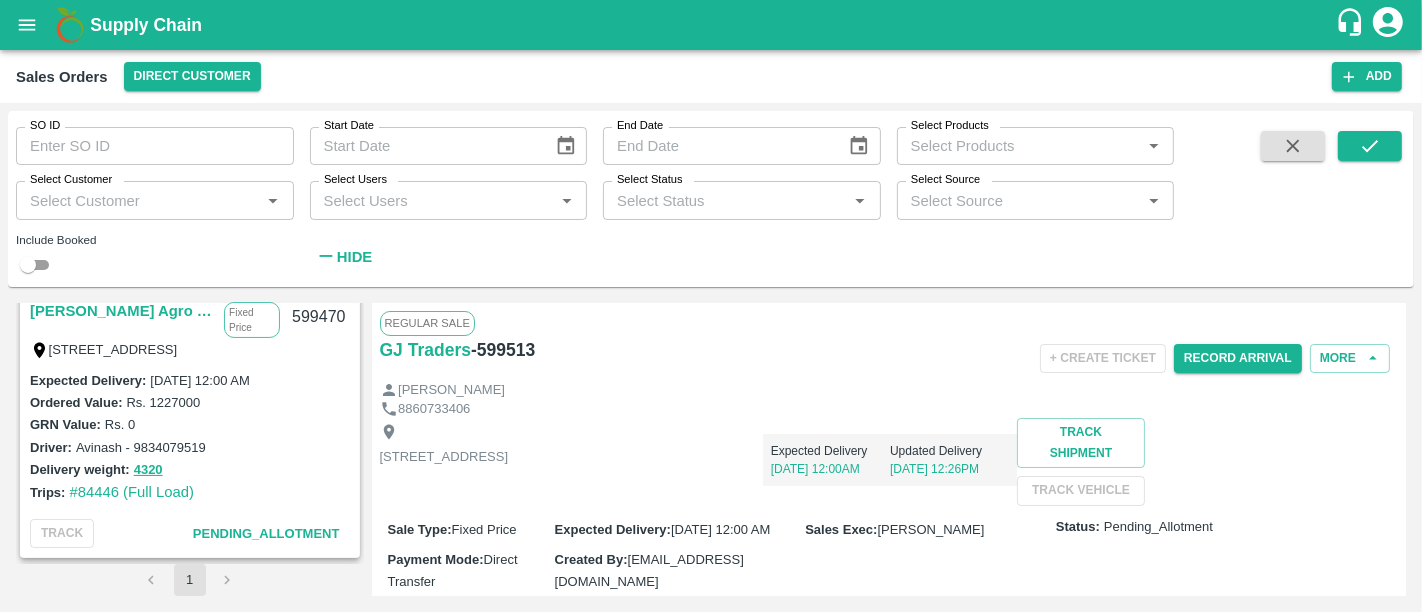 scroll, scrollTop: 265, scrollLeft: 0, axis: vertical 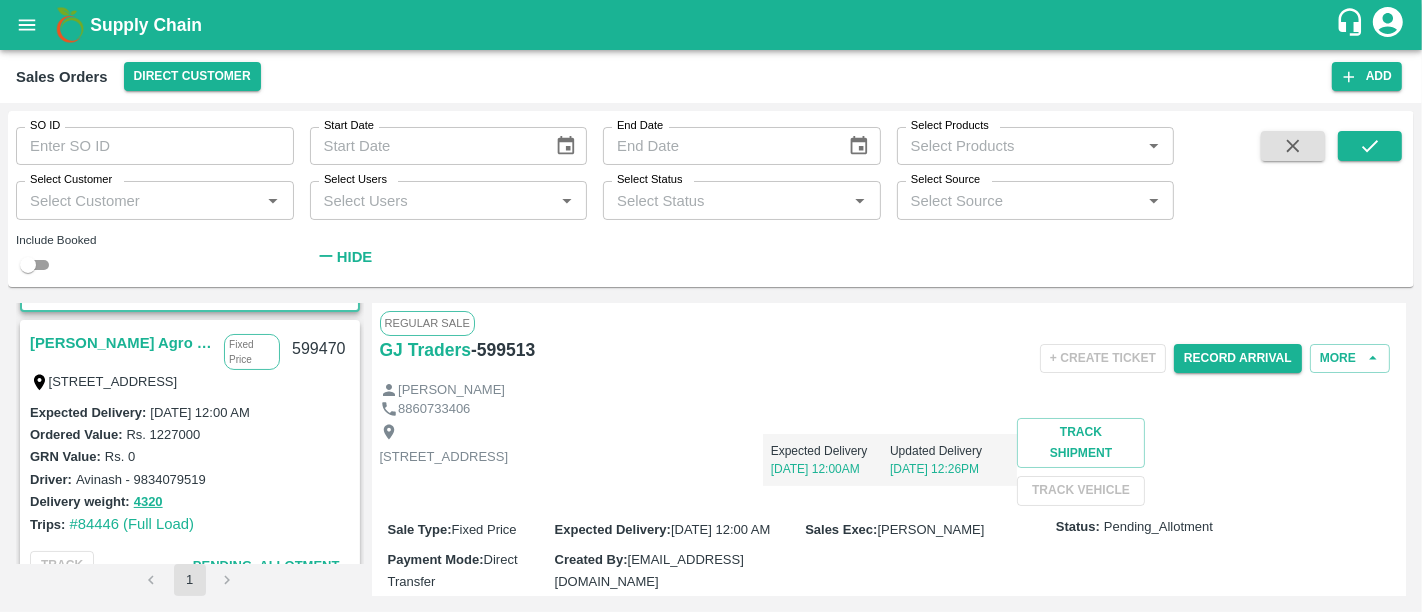 click on "Saradha Devi Agro Tech" at bounding box center (122, 343) 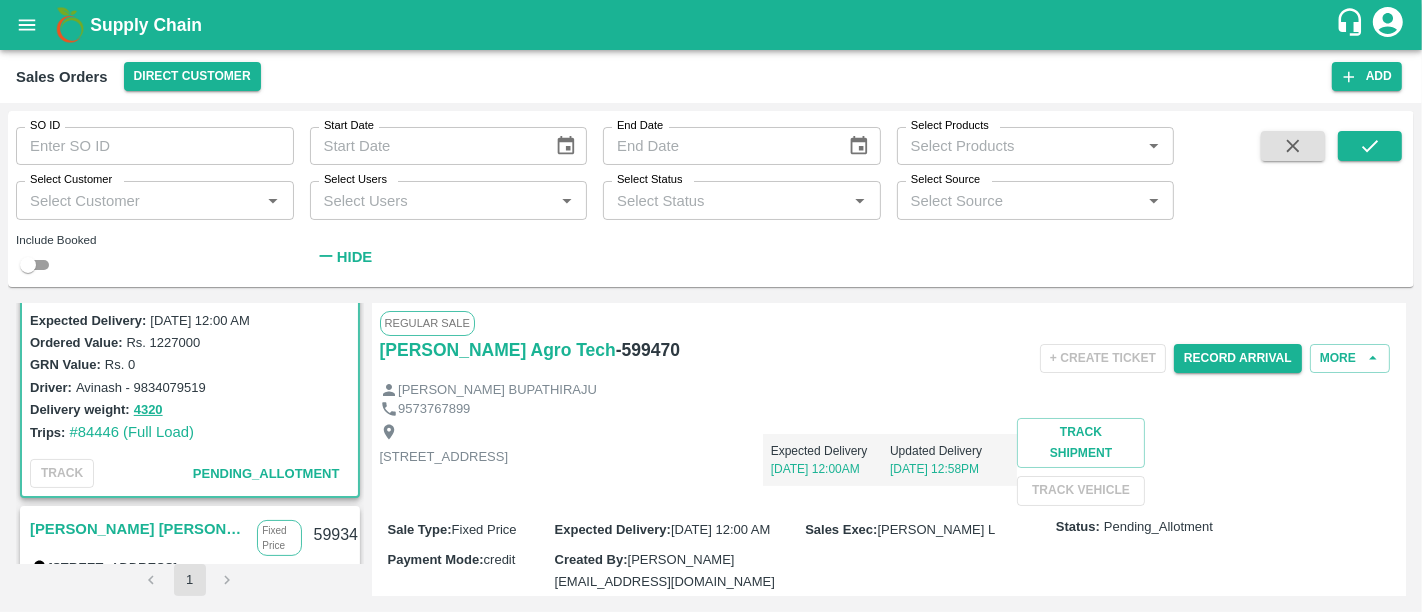 scroll, scrollTop: 274, scrollLeft: 0, axis: vertical 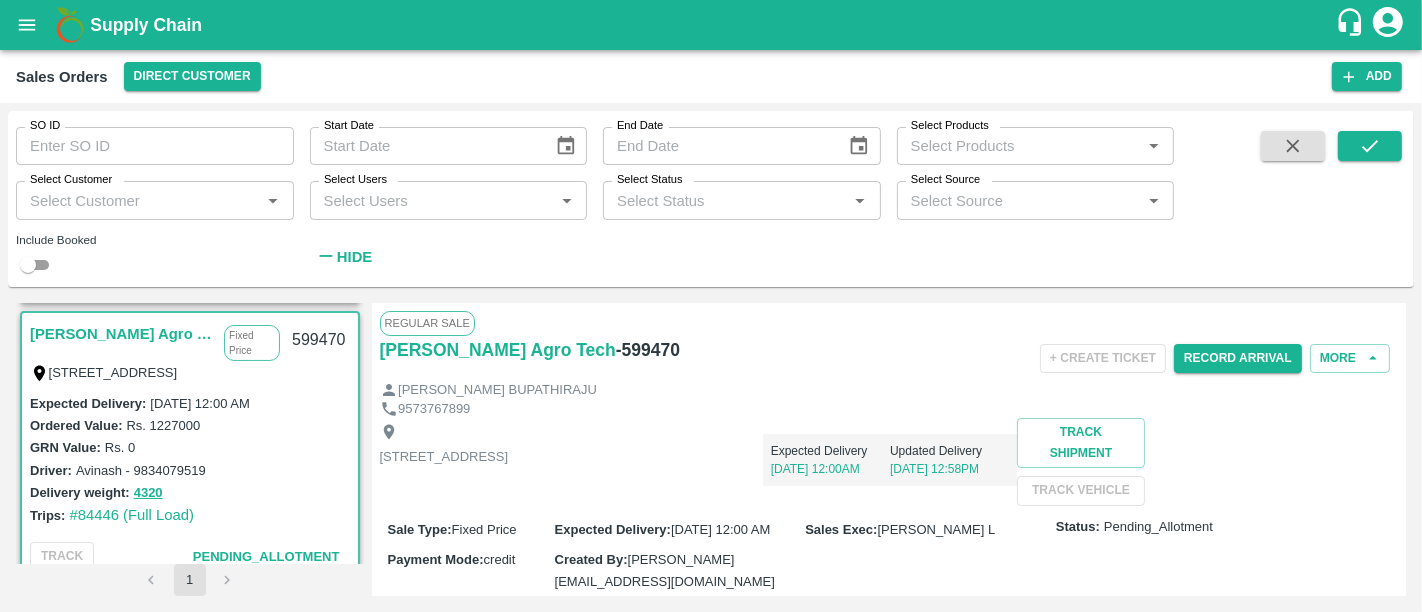 click on "Supply Chain" at bounding box center (146, 25) 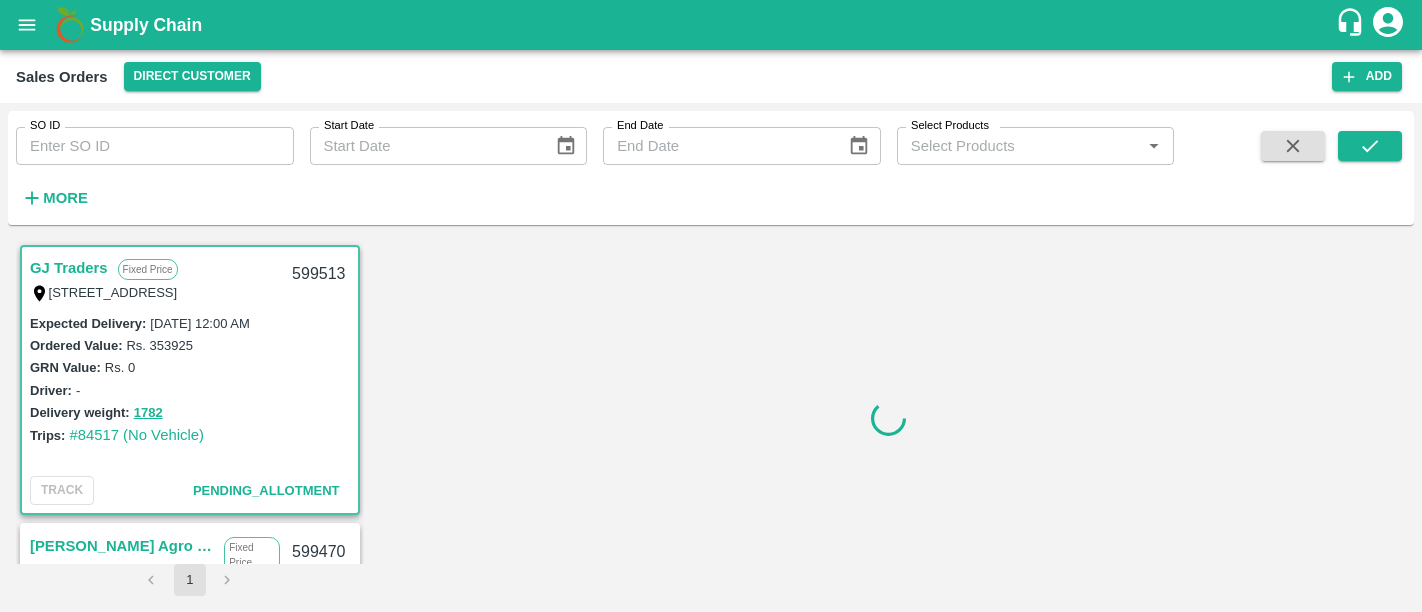 scroll, scrollTop: 0, scrollLeft: 0, axis: both 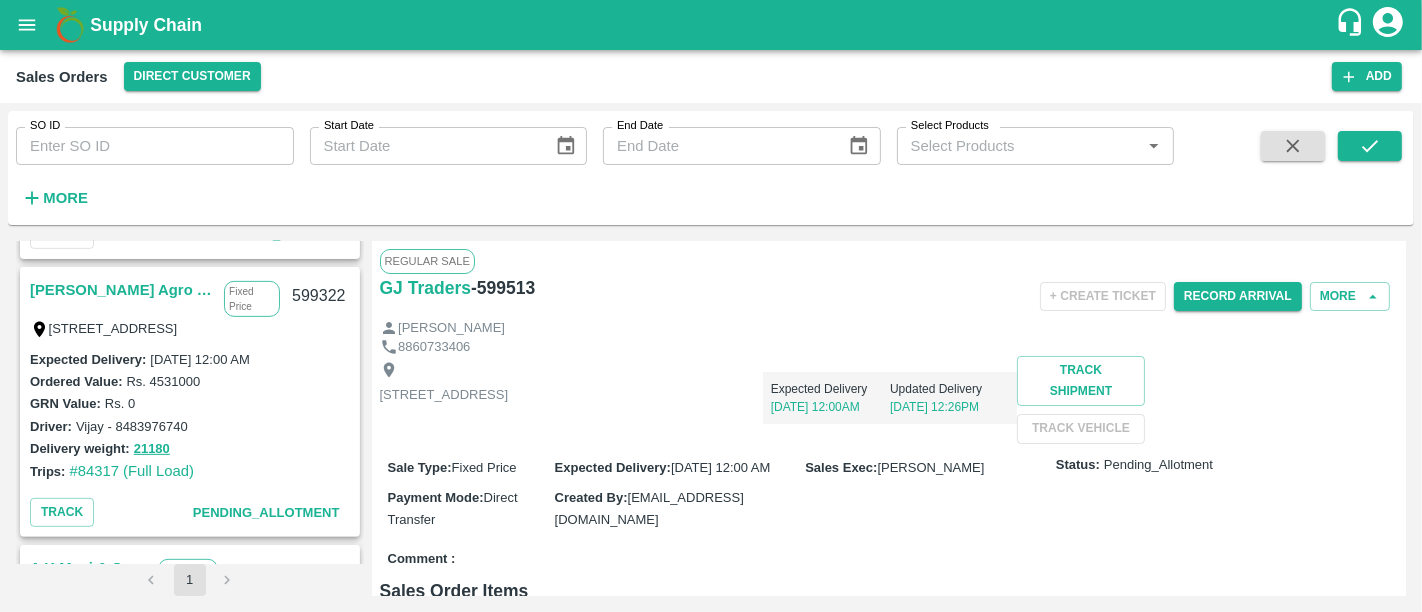 click on "[PERSON_NAME] Agro Tech" at bounding box center [122, 290] 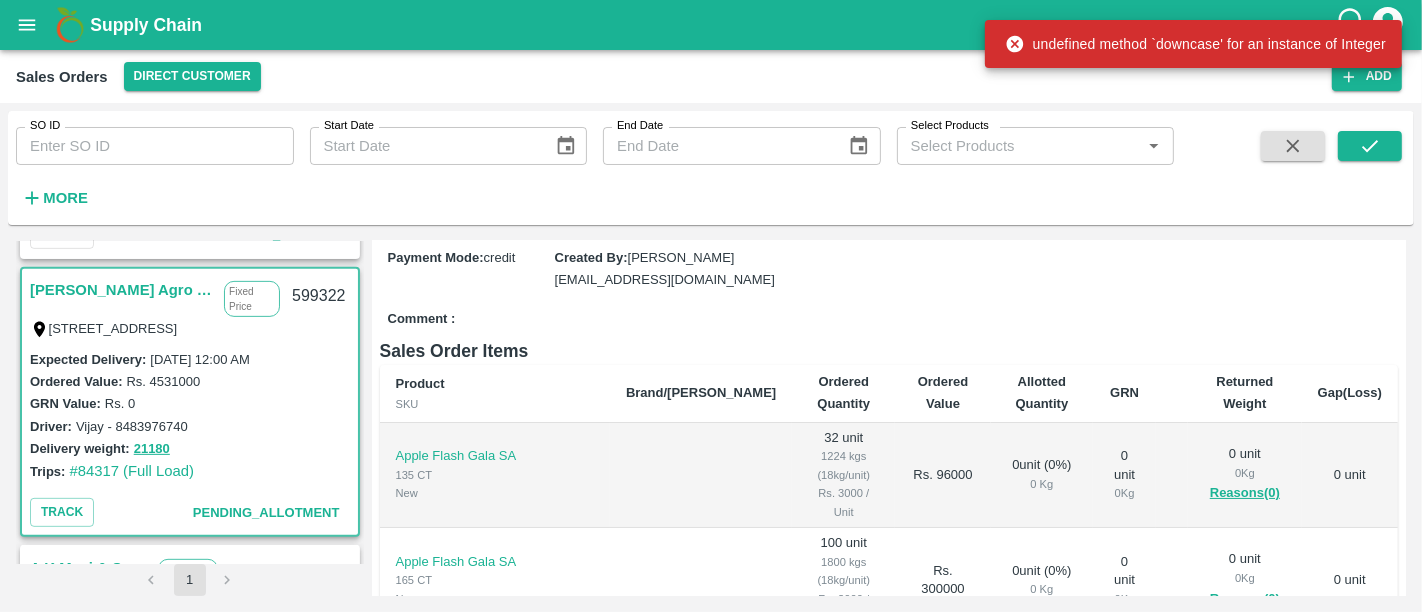 scroll, scrollTop: 241, scrollLeft: 0, axis: vertical 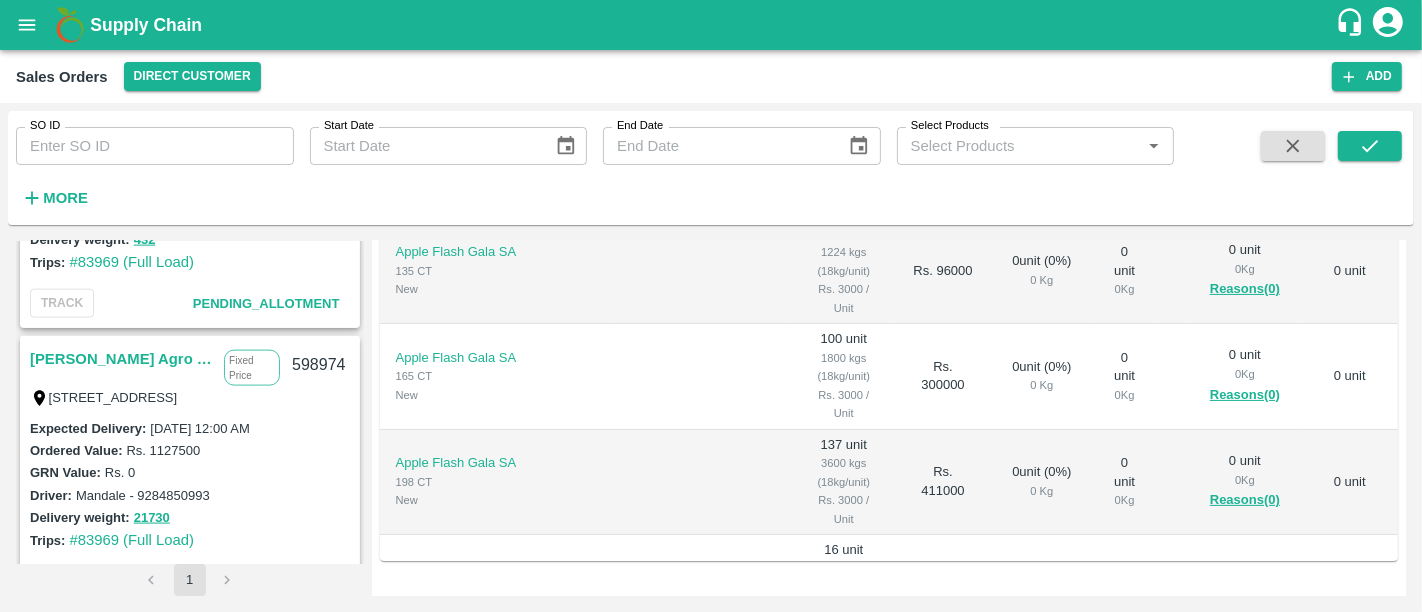 click on "[PERSON_NAME] Agro Tech" at bounding box center (122, 359) 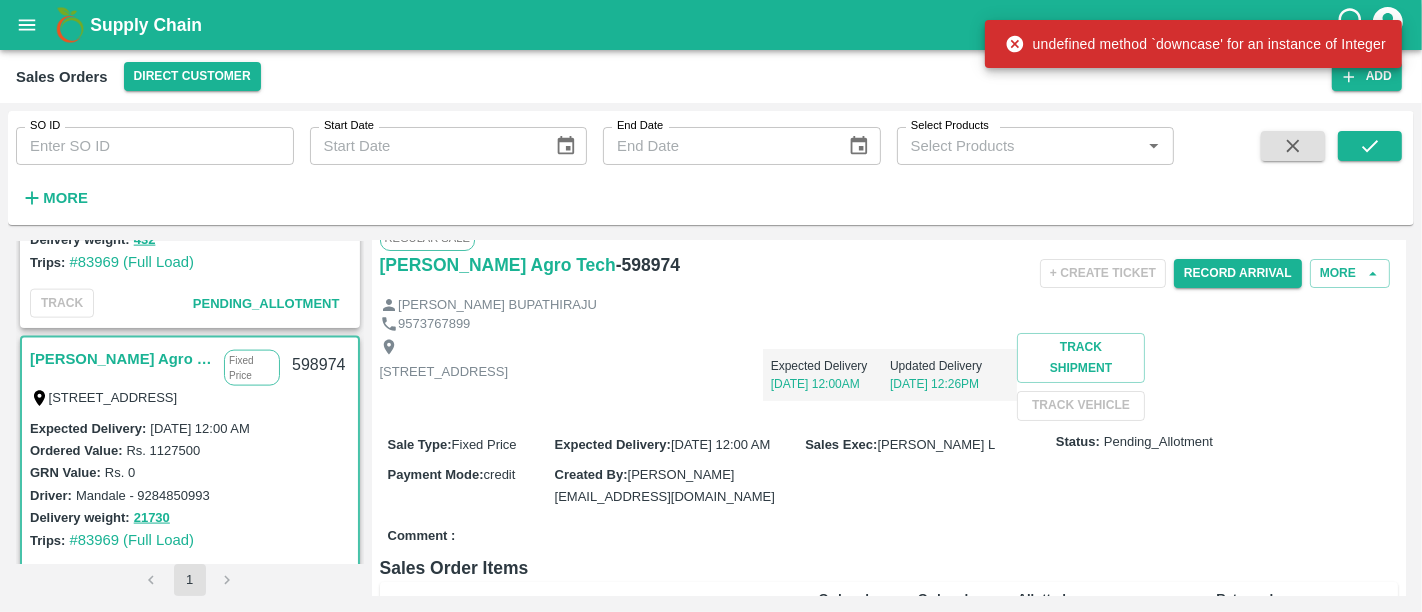 scroll, scrollTop: 24, scrollLeft: 0, axis: vertical 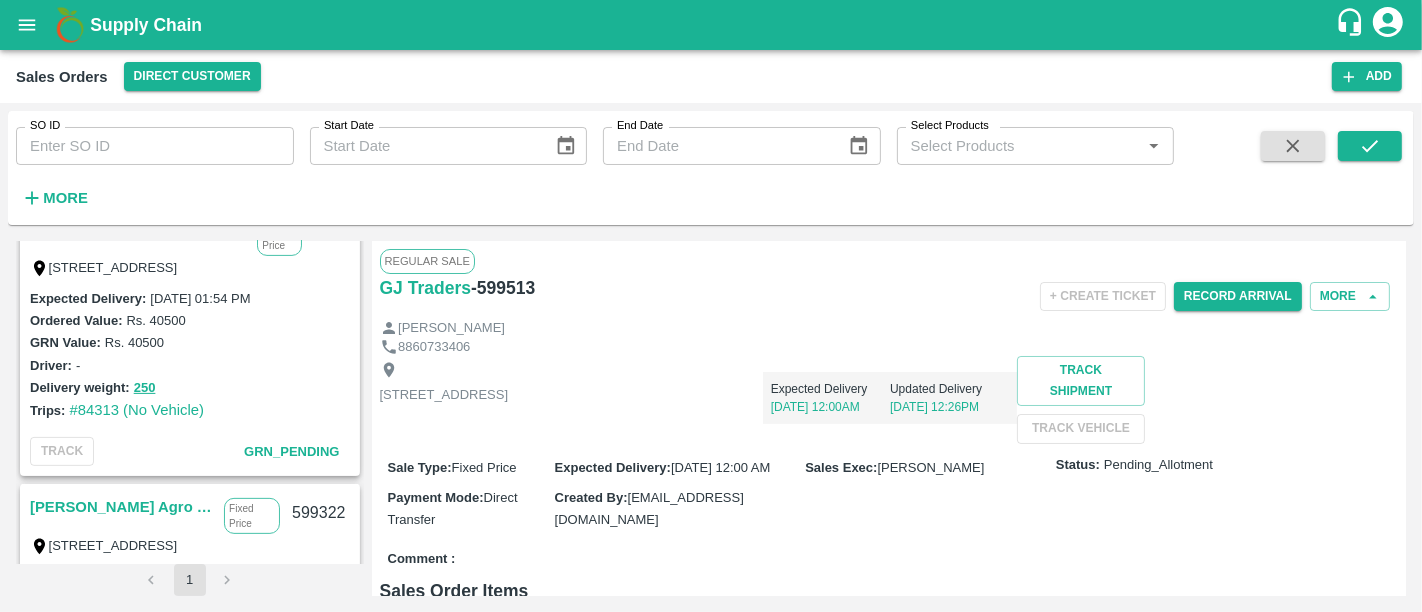 click on "Supply Chain" at bounding box center (146, 25) 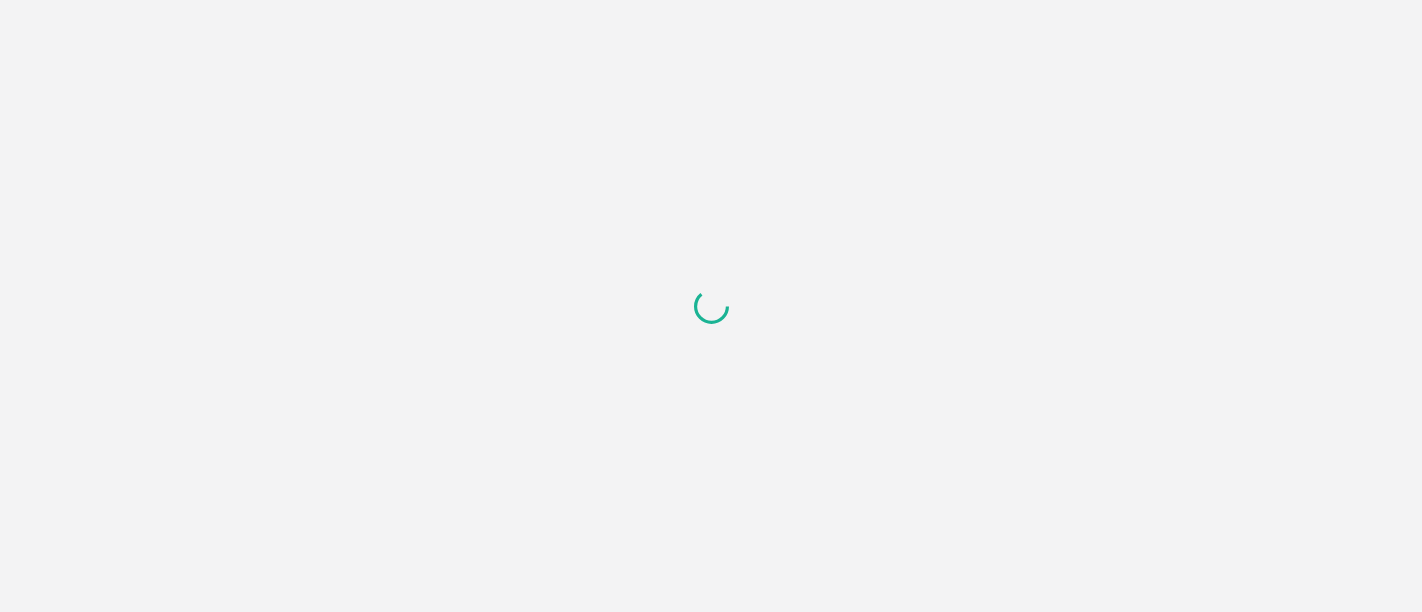 scroll, scrollTop: 0, scrollLeft: 0, axis: both 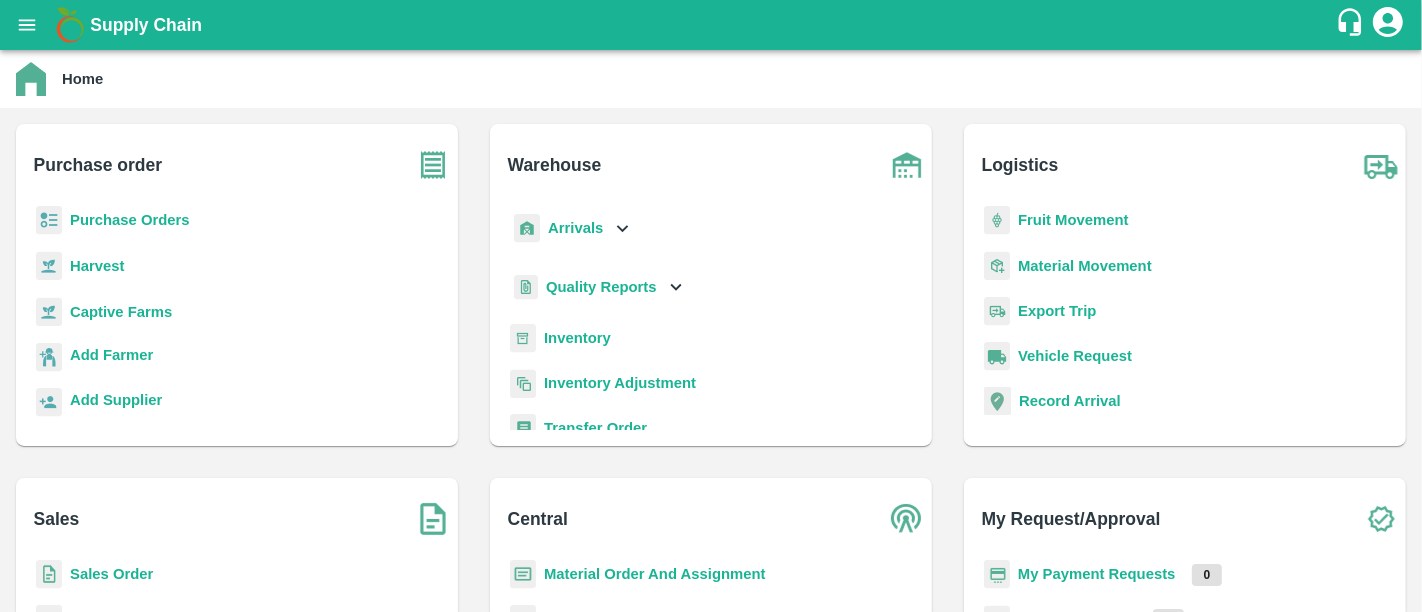 click on "My Payment Requests" at bounding box center (1097, 574) 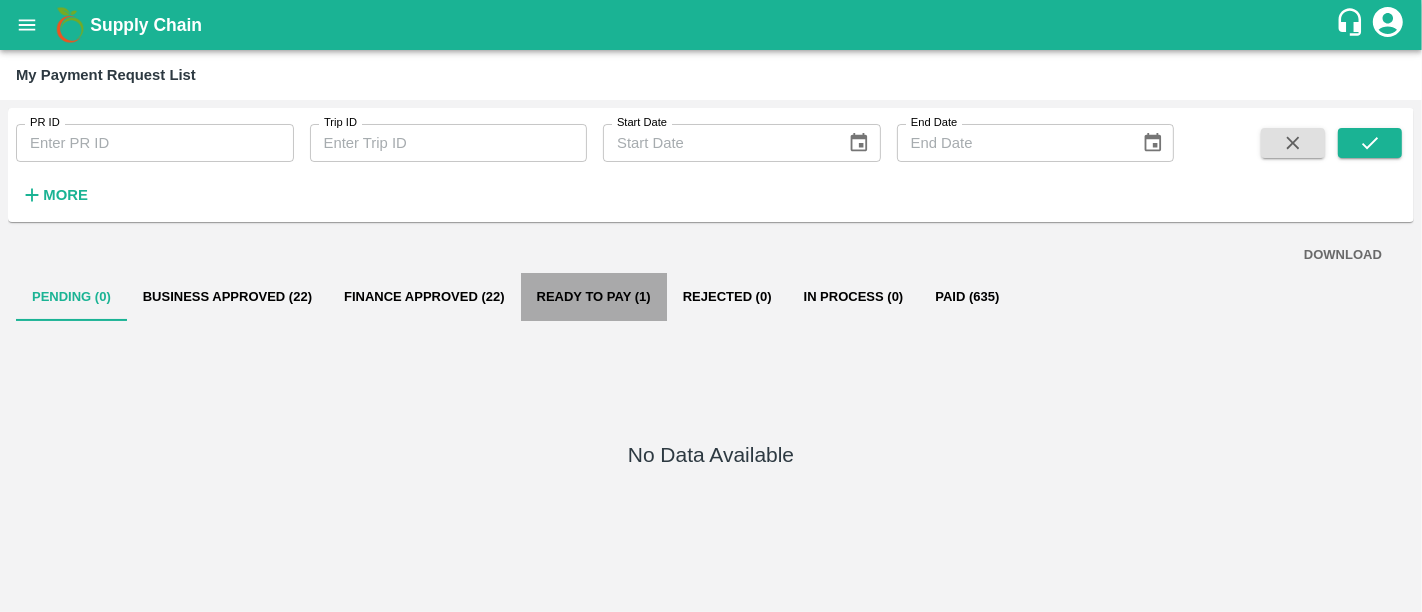 click on "Ready To Pay (1)" at bounding box center [594, 297] 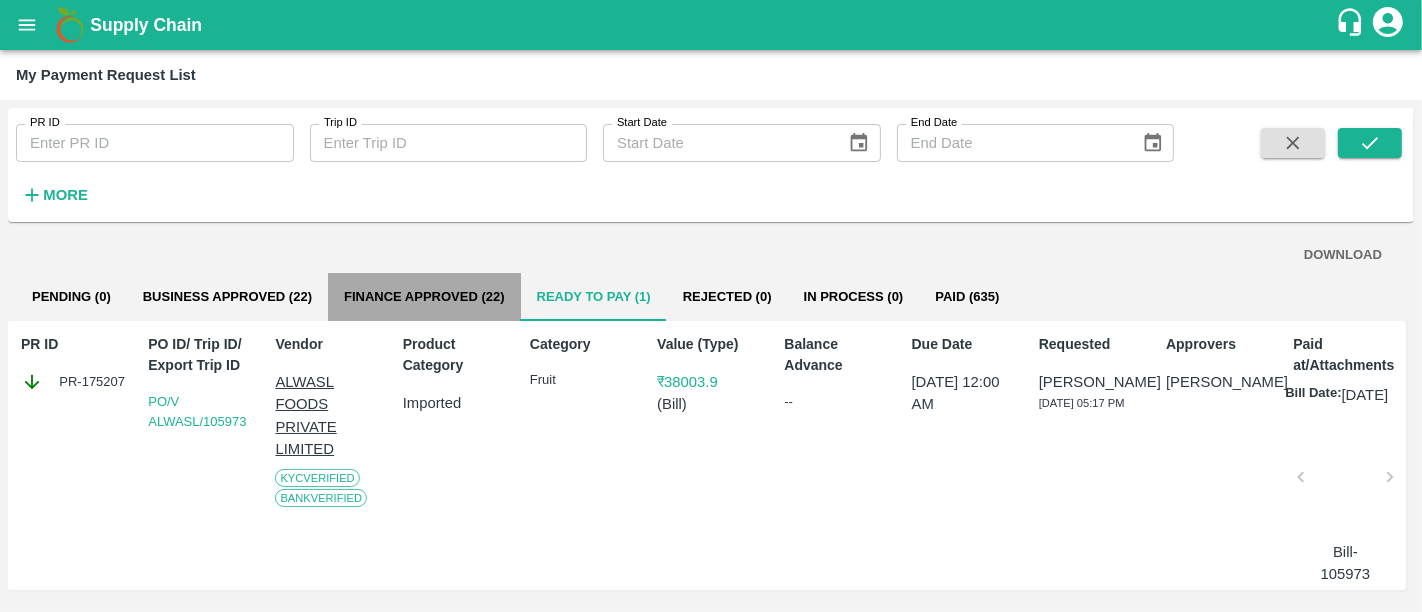 click on "Finance Approved (22)" at bounding box center [424, 297] 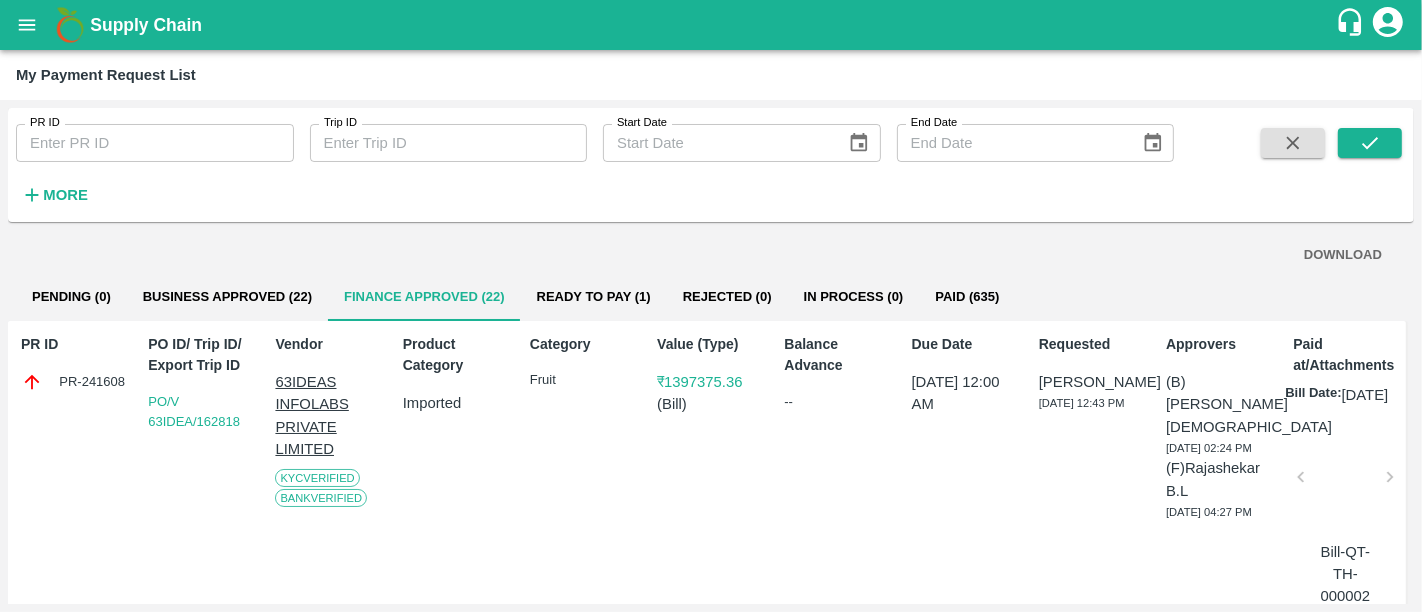 click on "Business Approved (22)" at bounding box center (227, 297) 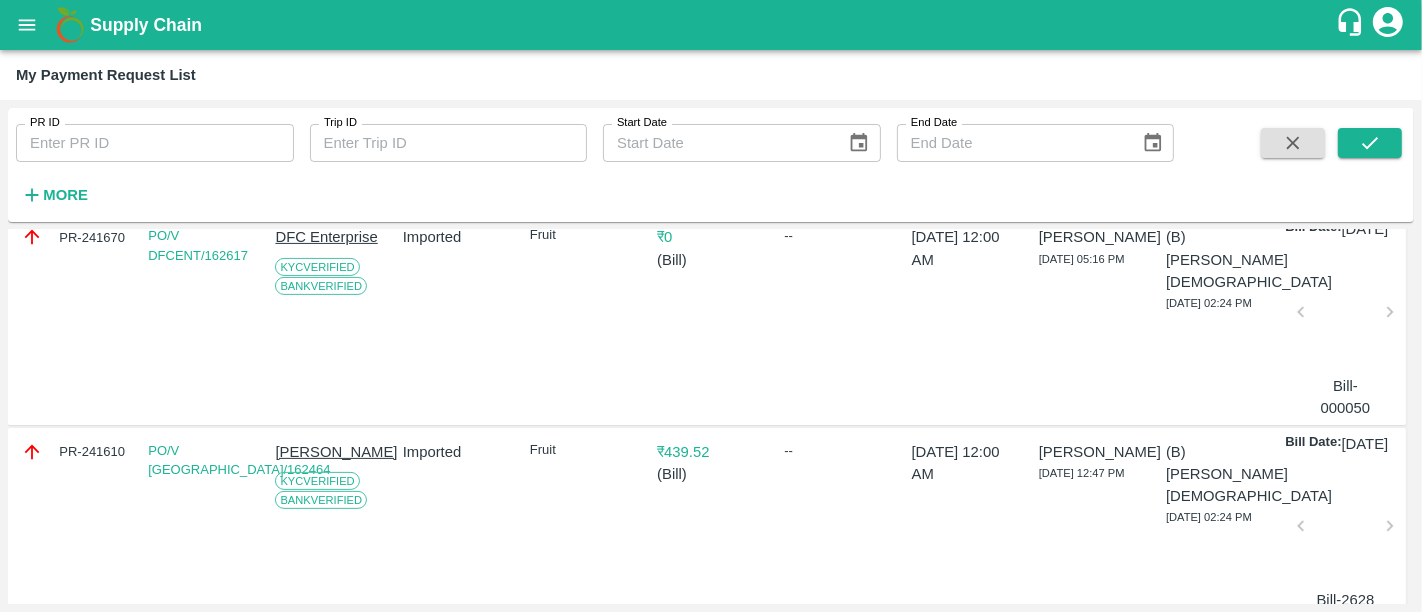 scroll, scrollTop: 0, scrollLeft: 0, axis: both 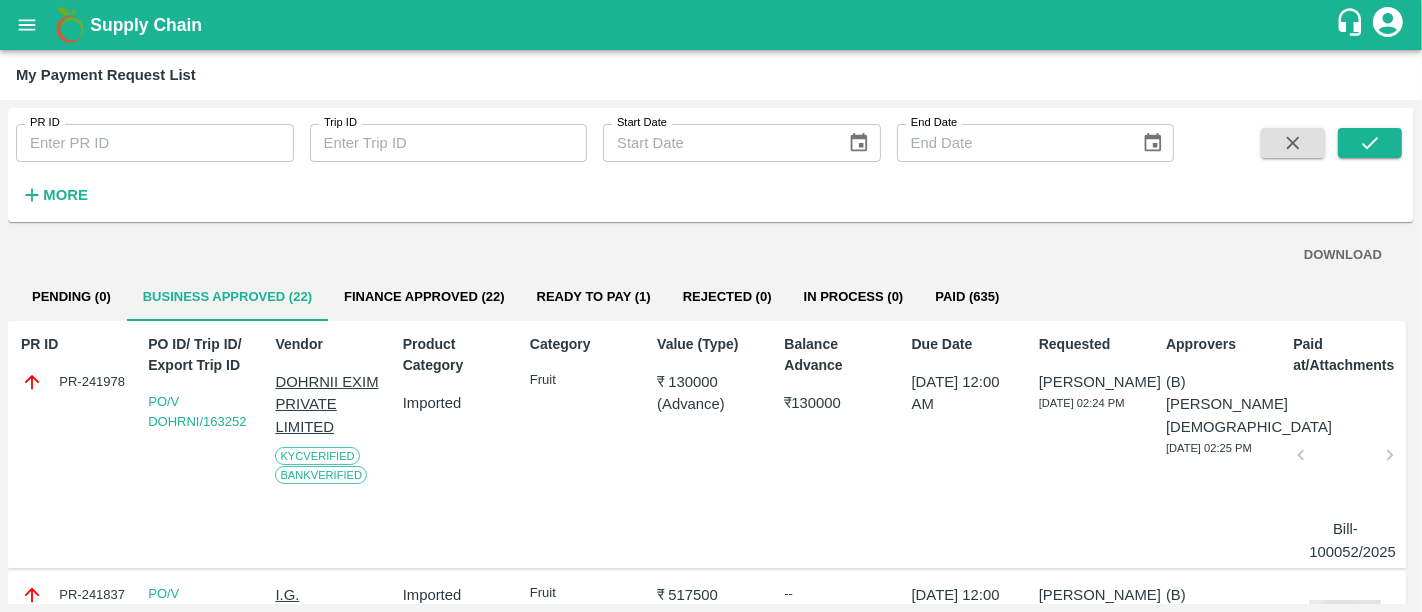 click on "Supply Chain" at bounding box center [712, 25] 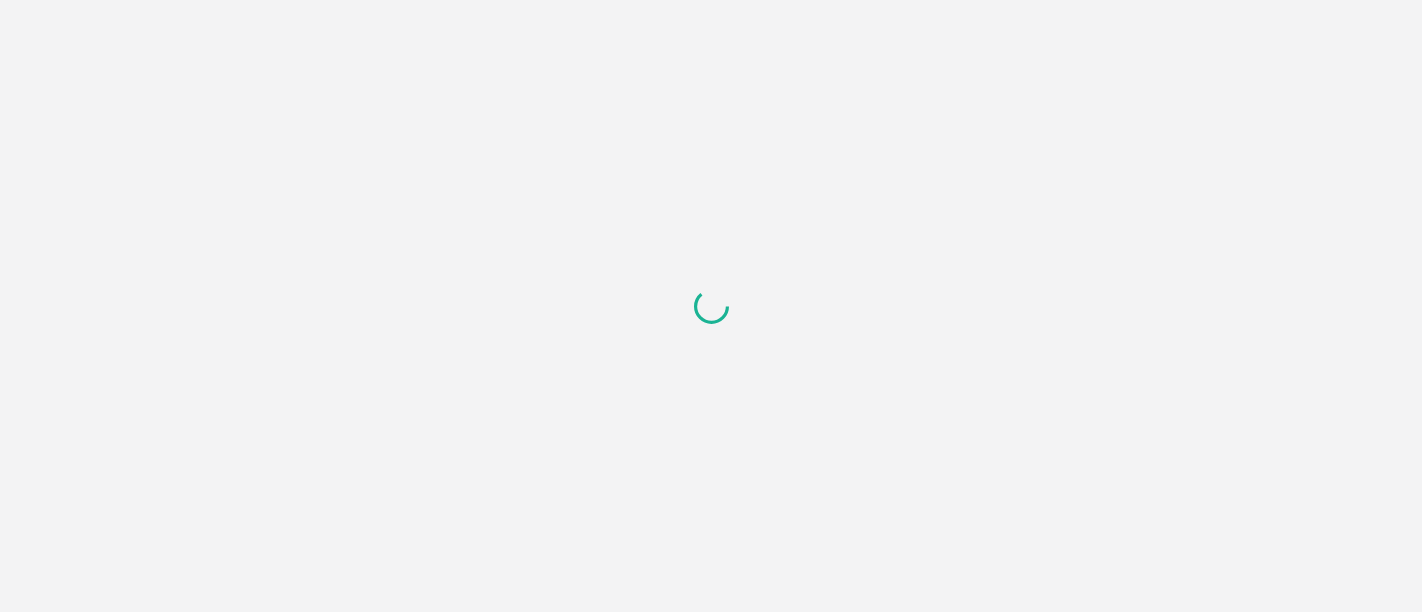 scroll, scrollTop: 0, scrollLeft: 0, axis: both 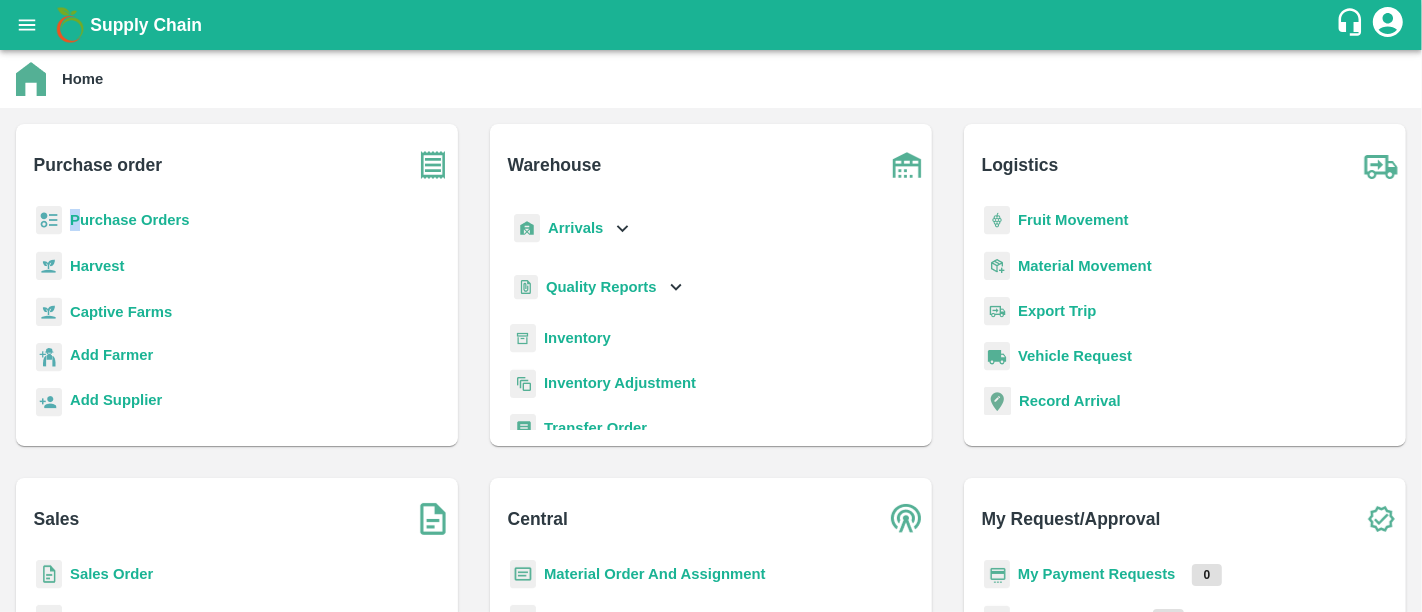 drag, startPoint x: 68, startPoint y: 225, endPoint x: 82, endPoint y: 224, distance: 14.035668 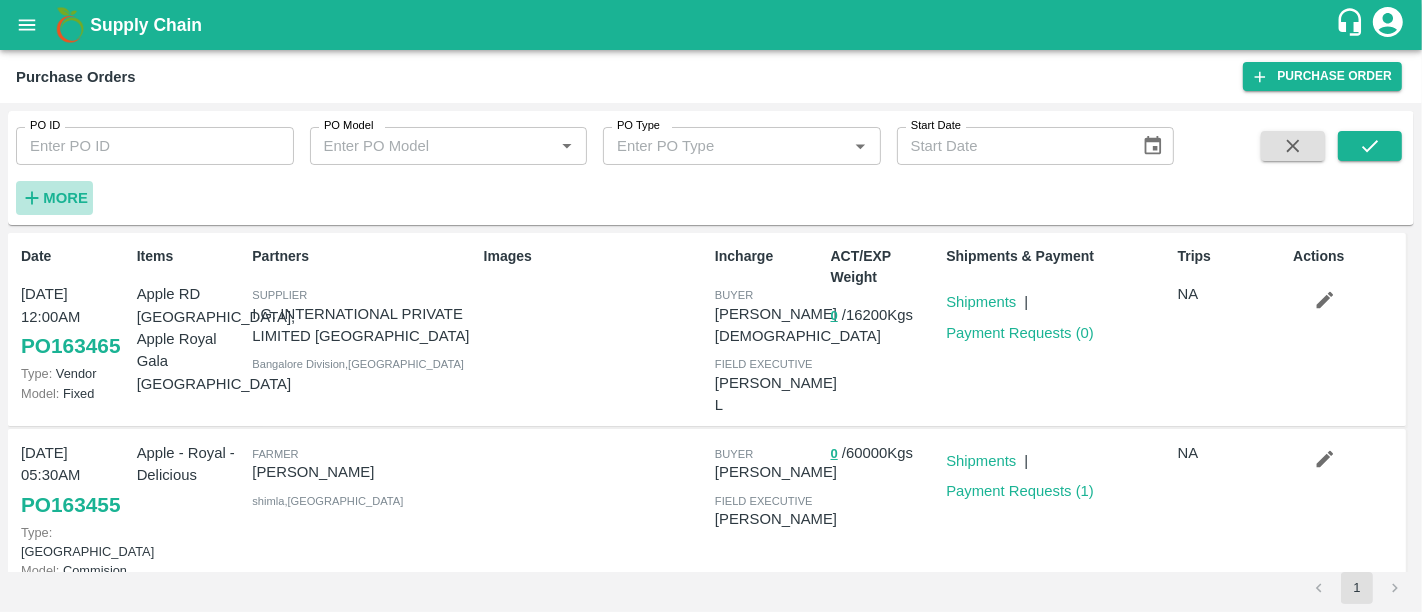 click on "More" at bounding box center (65, 198) 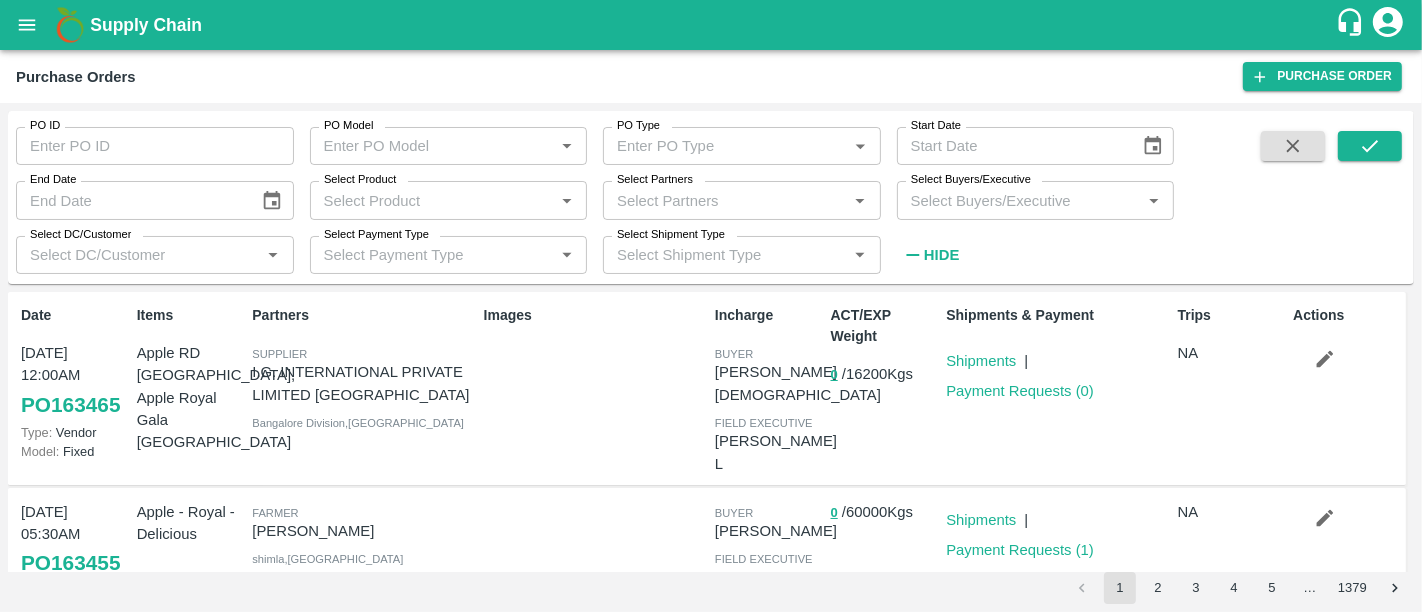 click on "Hide" at bounding box center [941, 255] 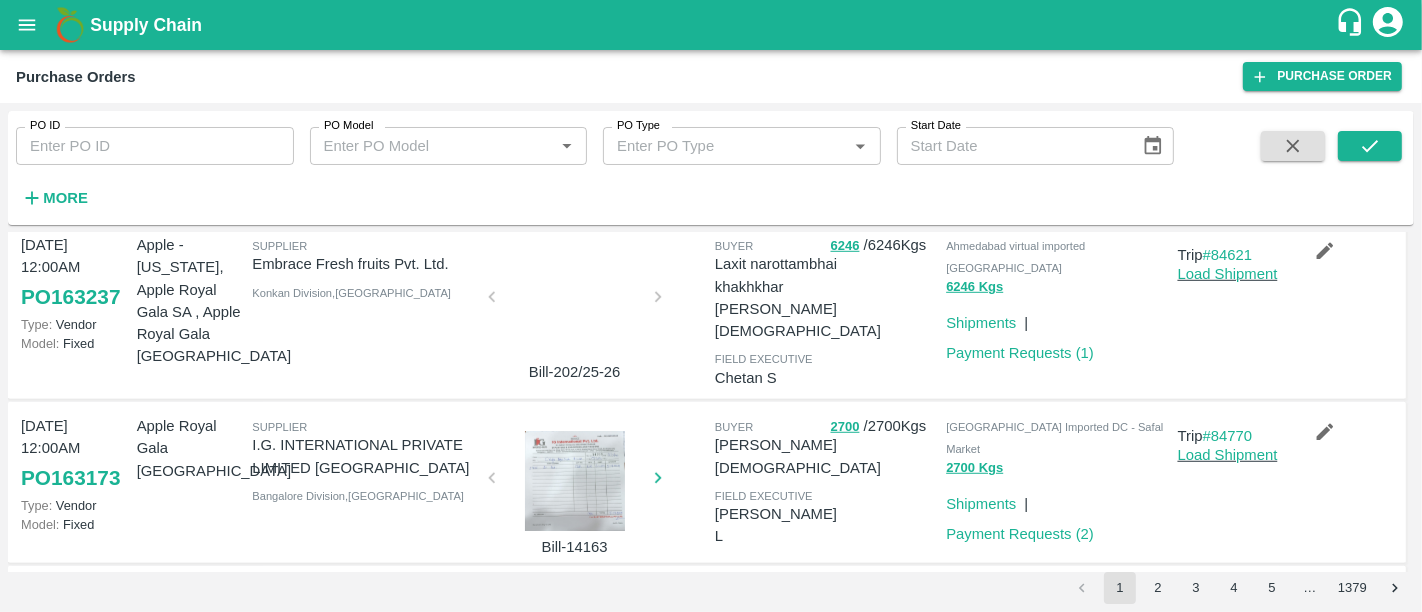 scroll, scrollTop: 1350, scrollLeft: 0, axis: vertical 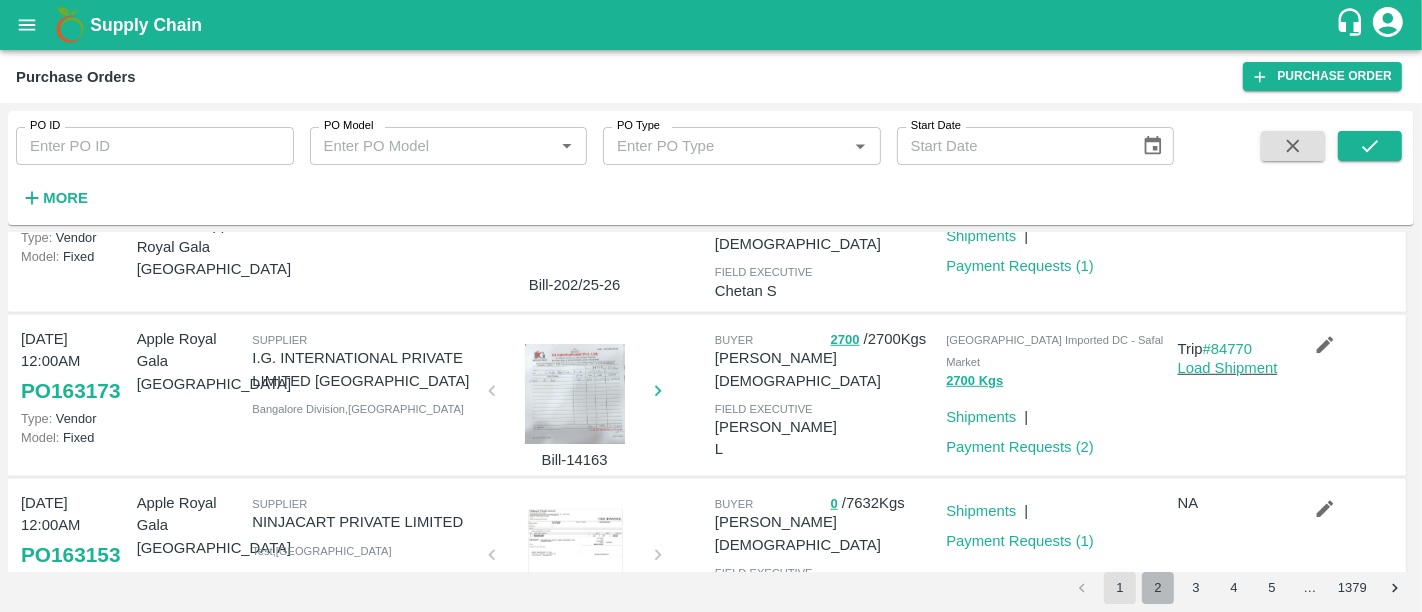 click on "2" at bounding box center (1158, 588) 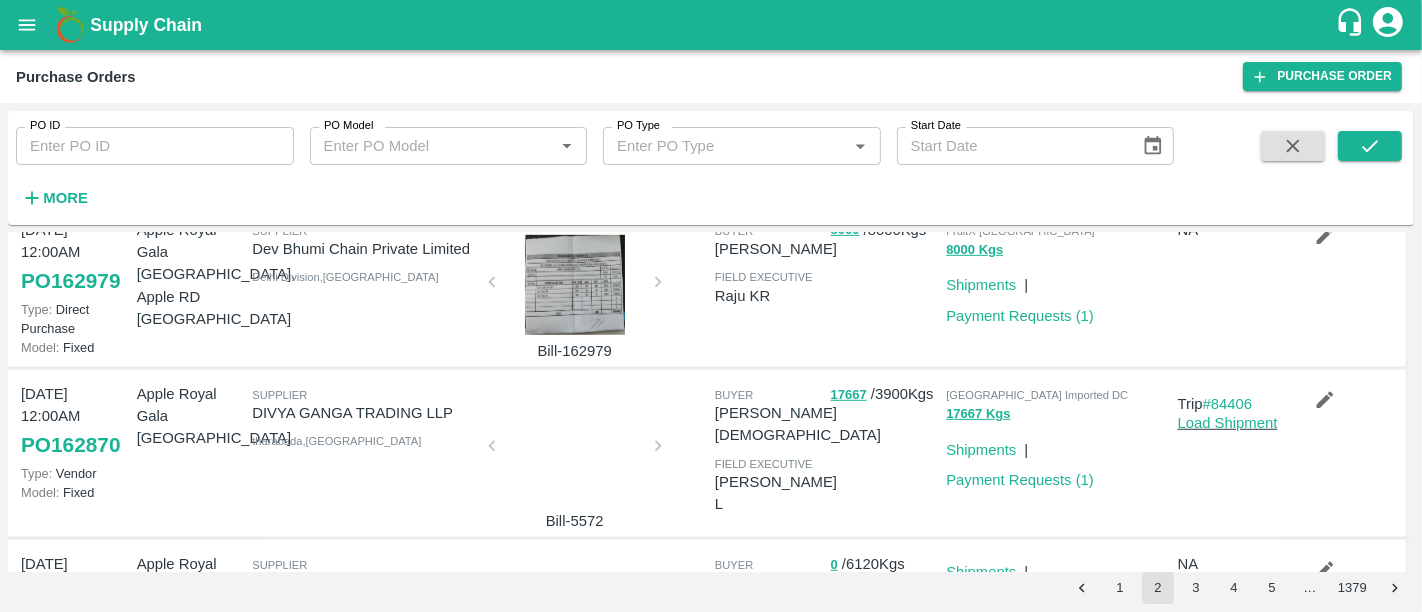 scroll, scrollTop: 1319, scrollLeft: 0, axis: vertical 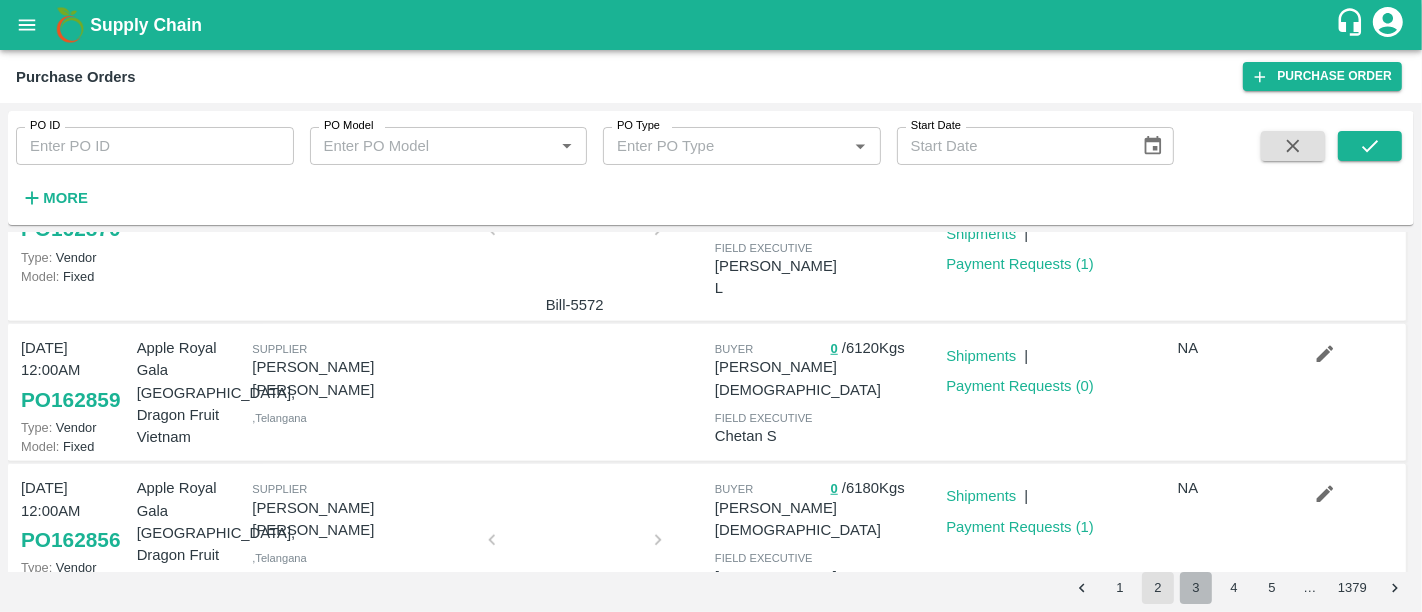 click on "3" at bounding box center [1196, 588] 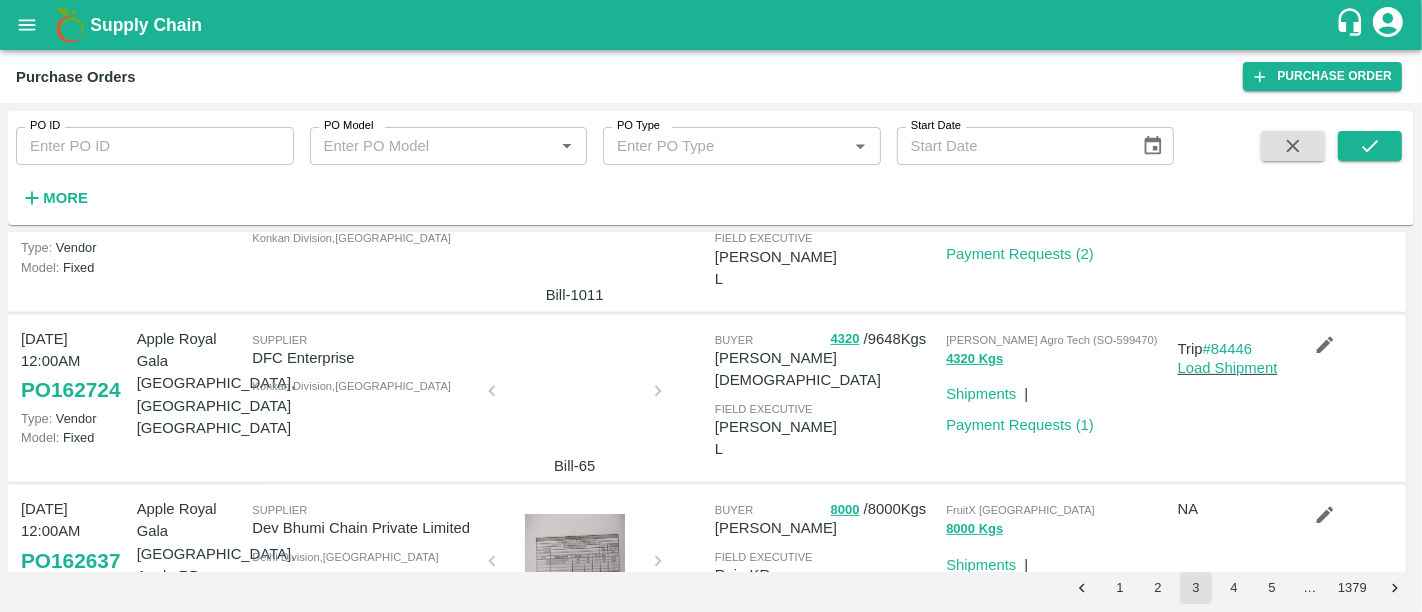 scroll, scrollTop: 786, scrollLeft: 0, axis: vertical 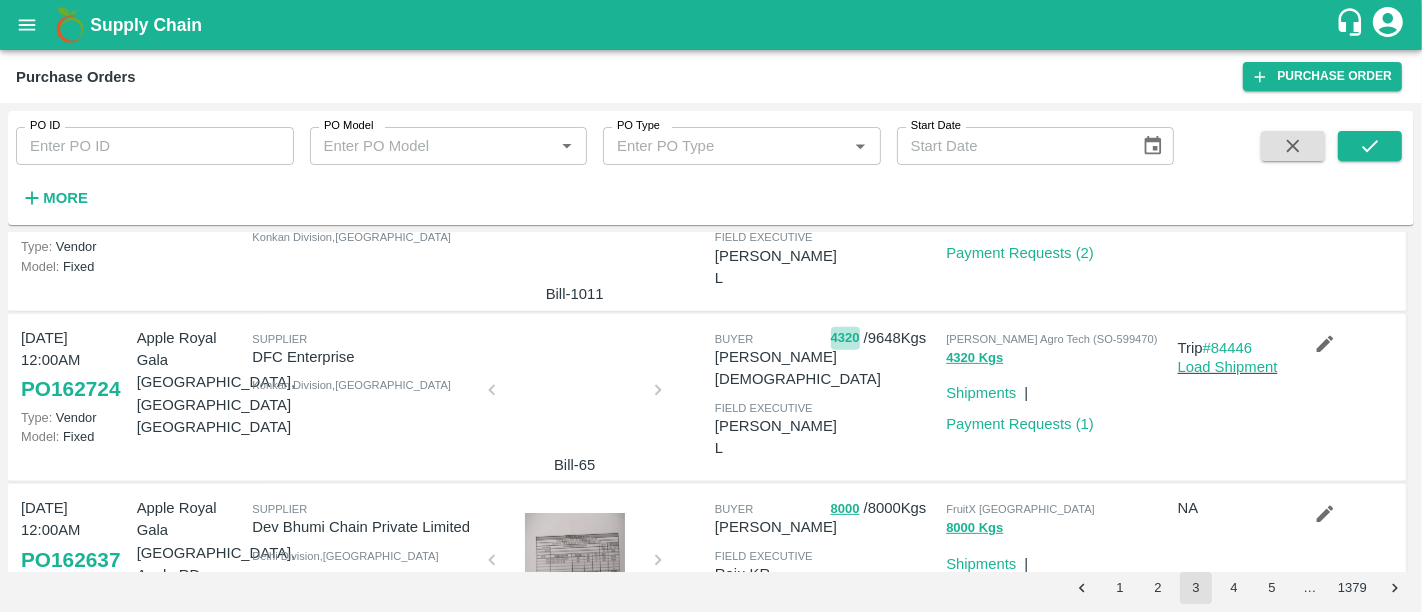 click on "4320" at bounding box center [845, 338] 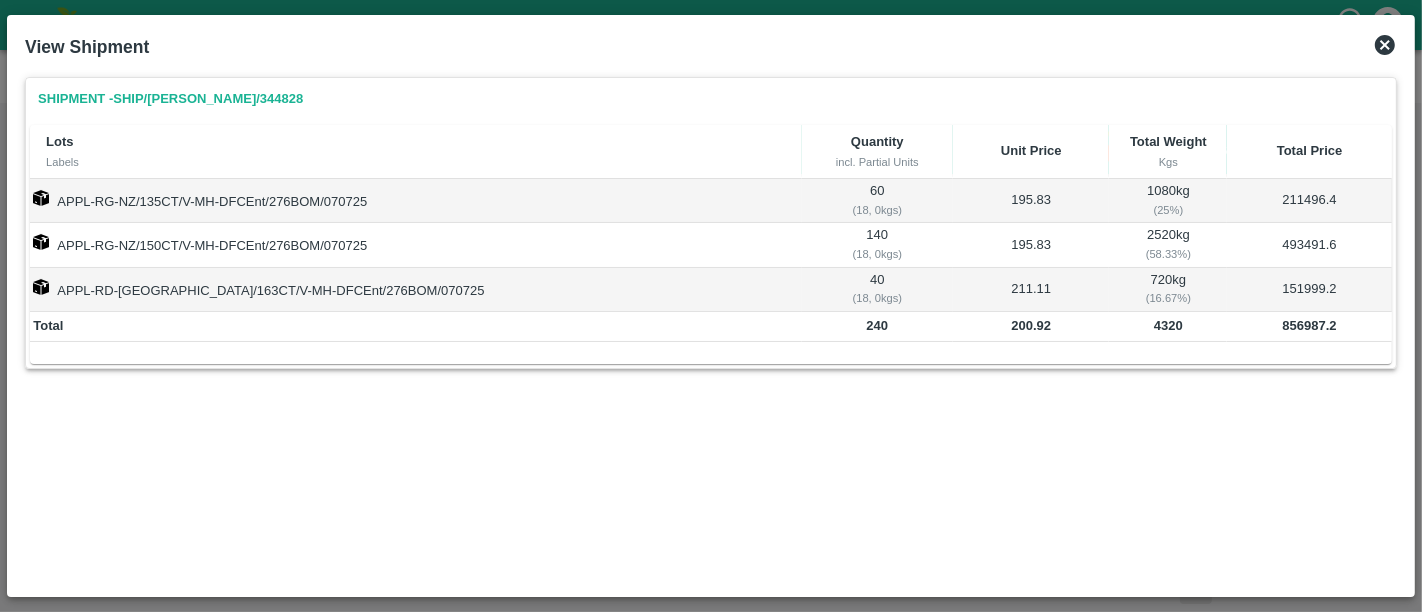 click 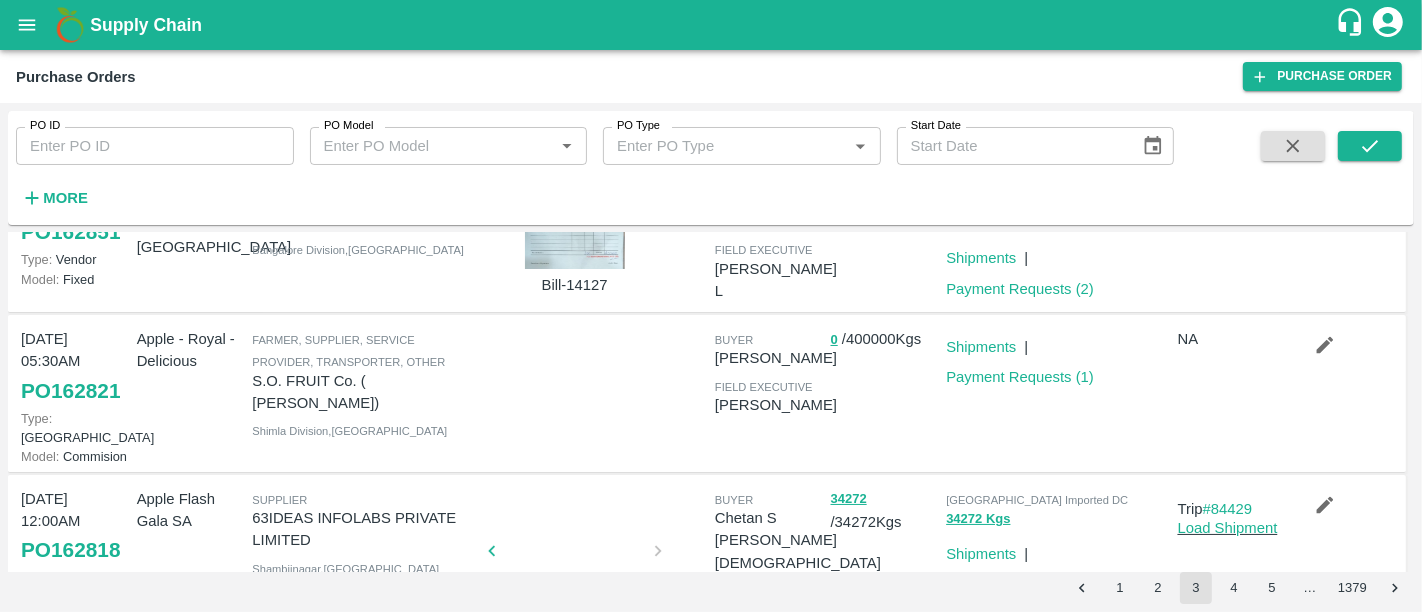 scroll, scrollTop: 0, scrollLeft: 0, axis: both 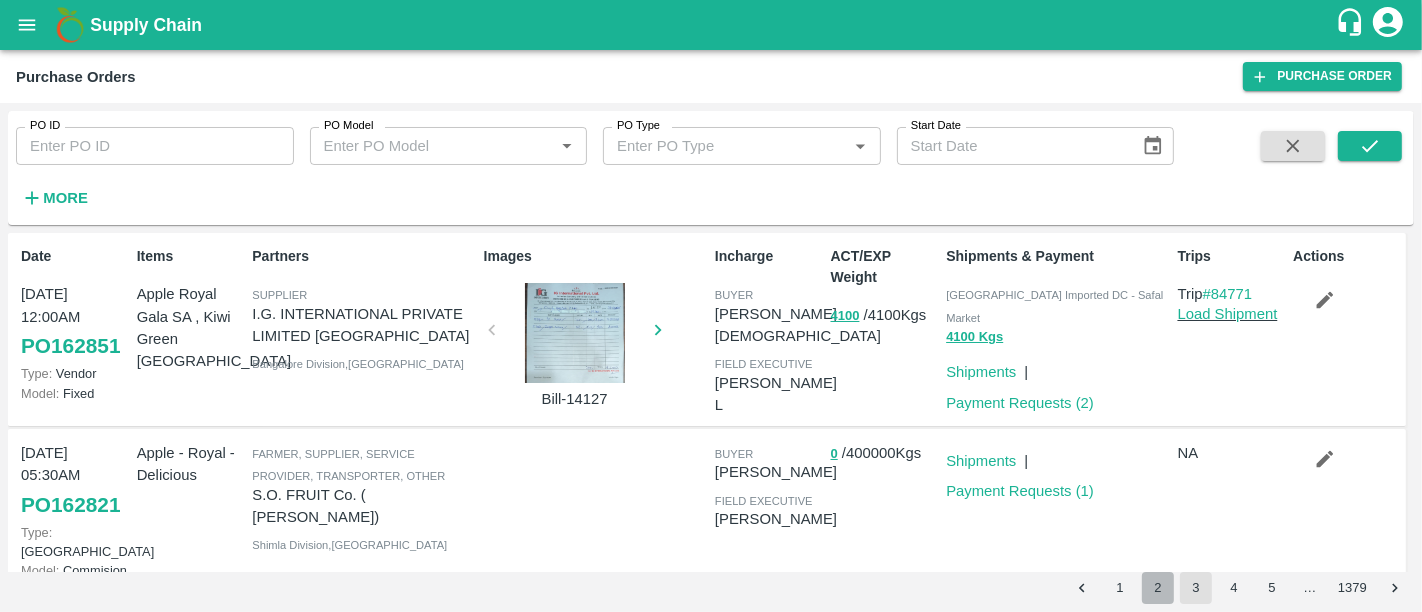 click on "2" at bounding box center [1158, 588] 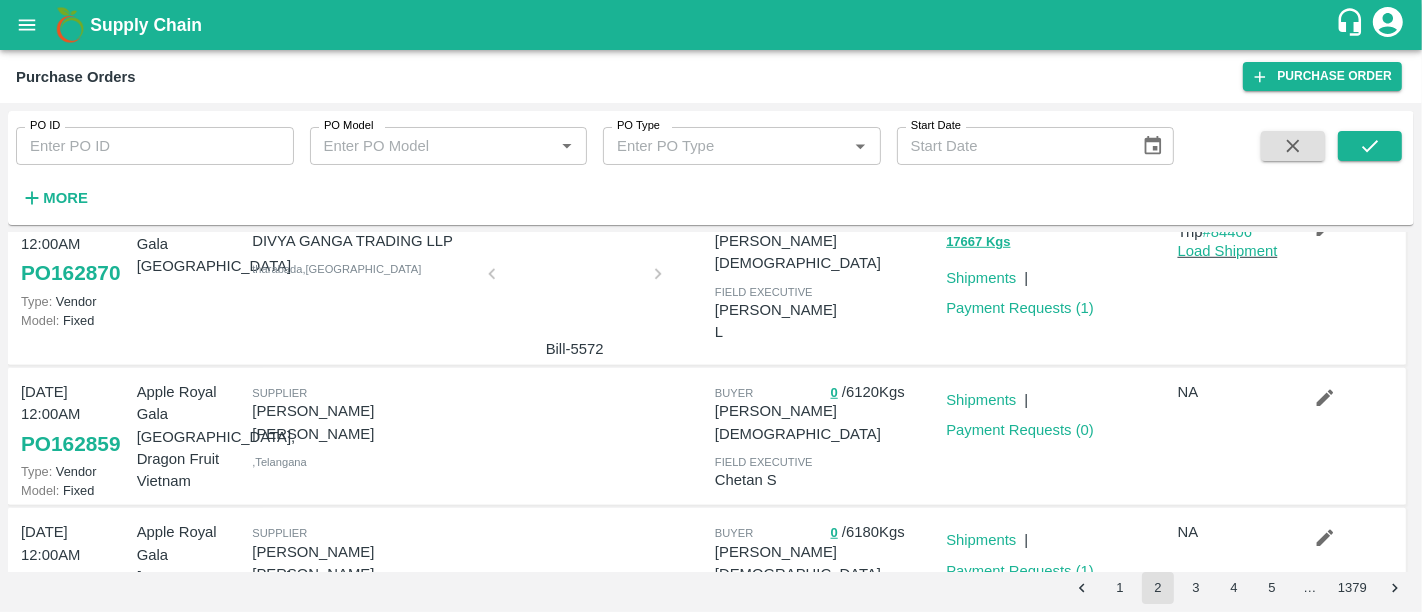 scroll, scrollTop: 1319, scrollLeft: 0, axis: vertical 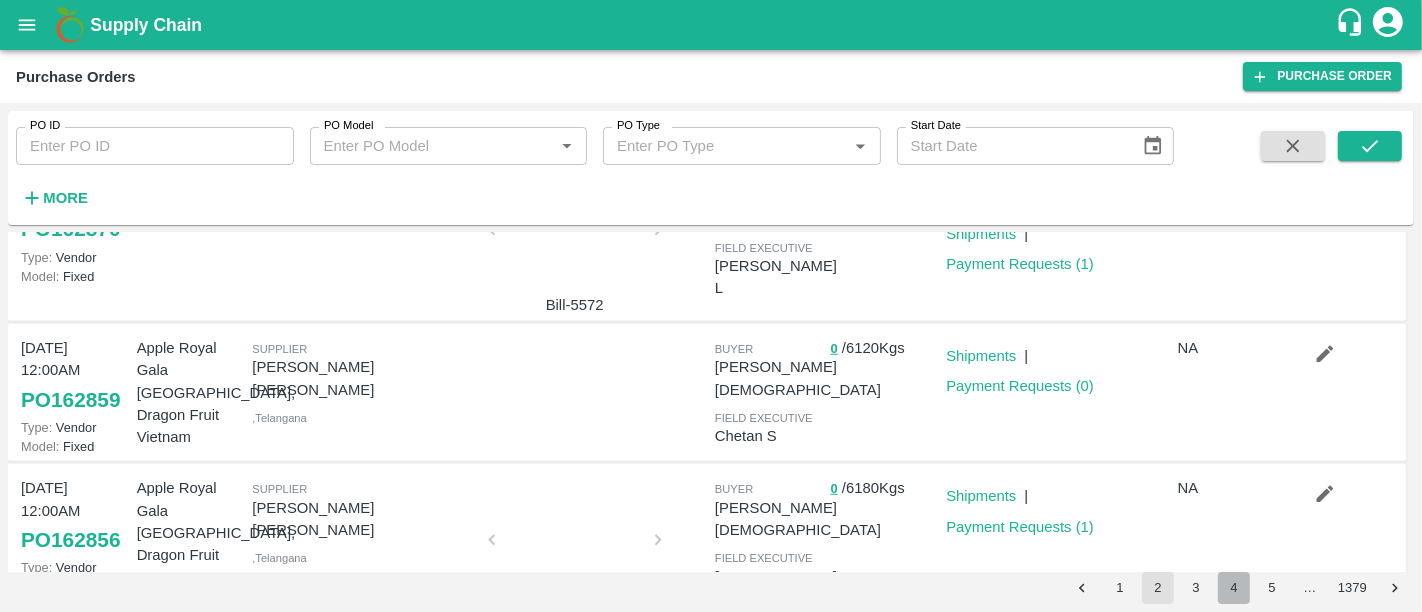 click on "4" at bounding box center [1234, 588] 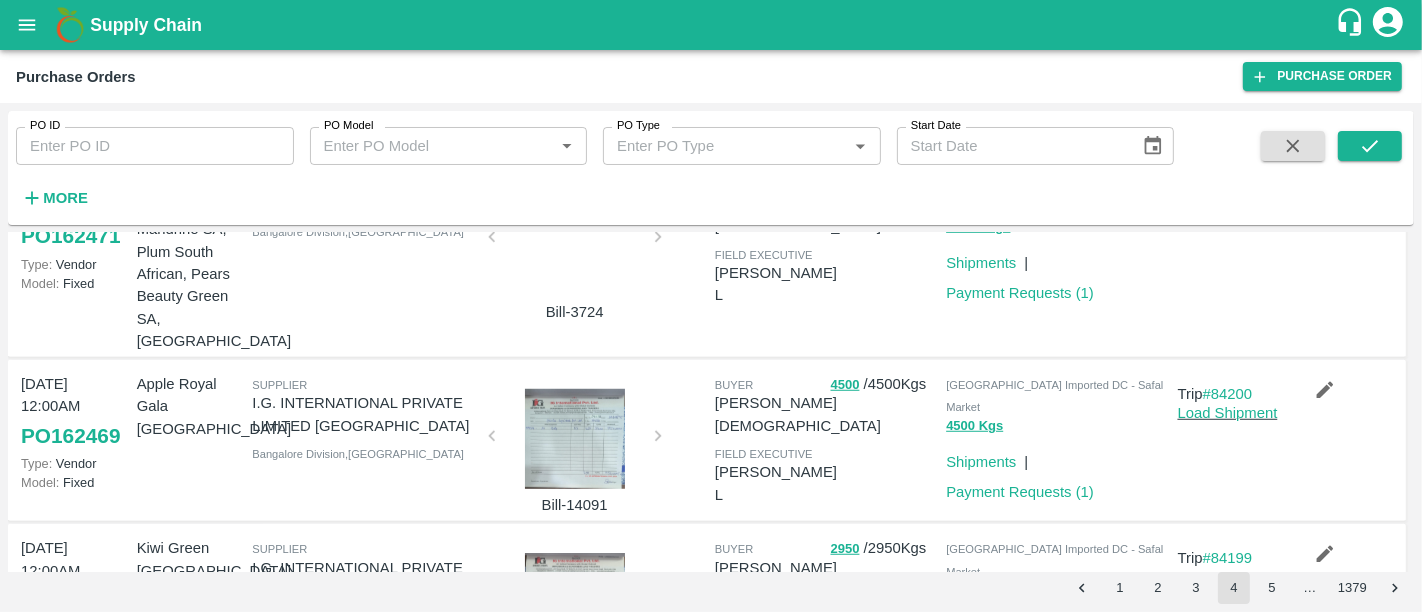 scroll, scrollTop: 1400, scrollLeft: 0, axis: vertical 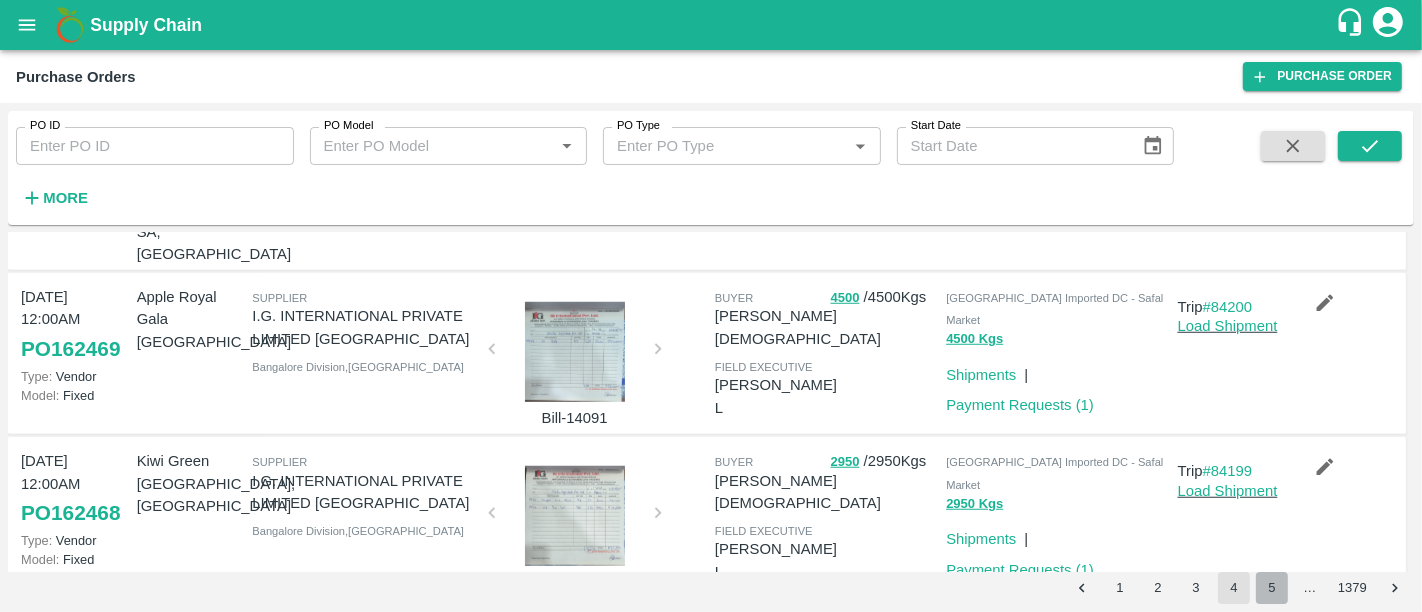 click on "5" at bounding box center [1272, 588] 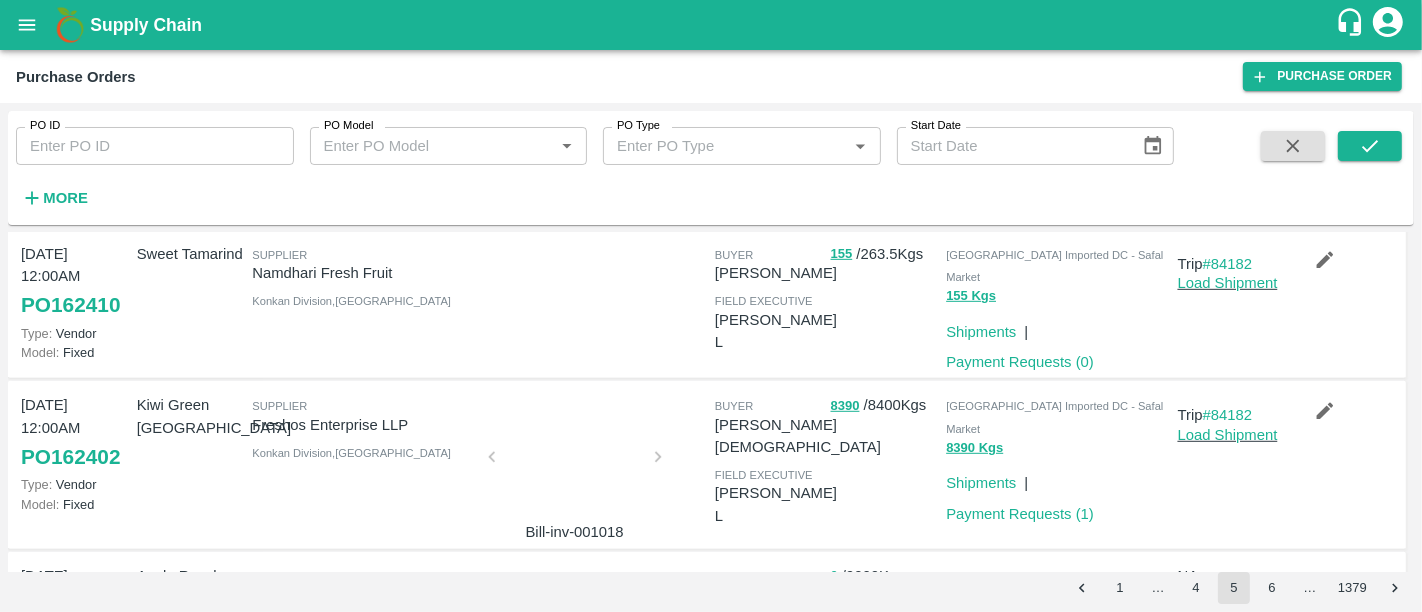 scroll, scrollTop: 1311, scrollLeft: 0, axis: vertical 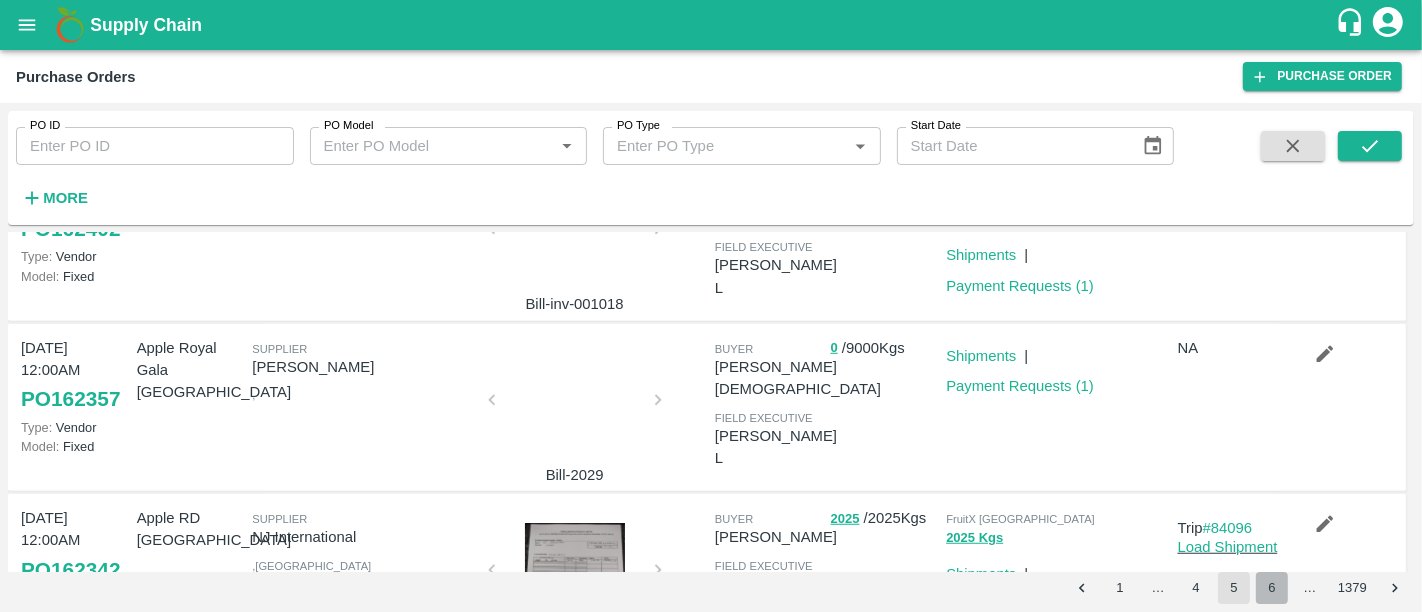 click on "6" at bounding box center (1272, 588) 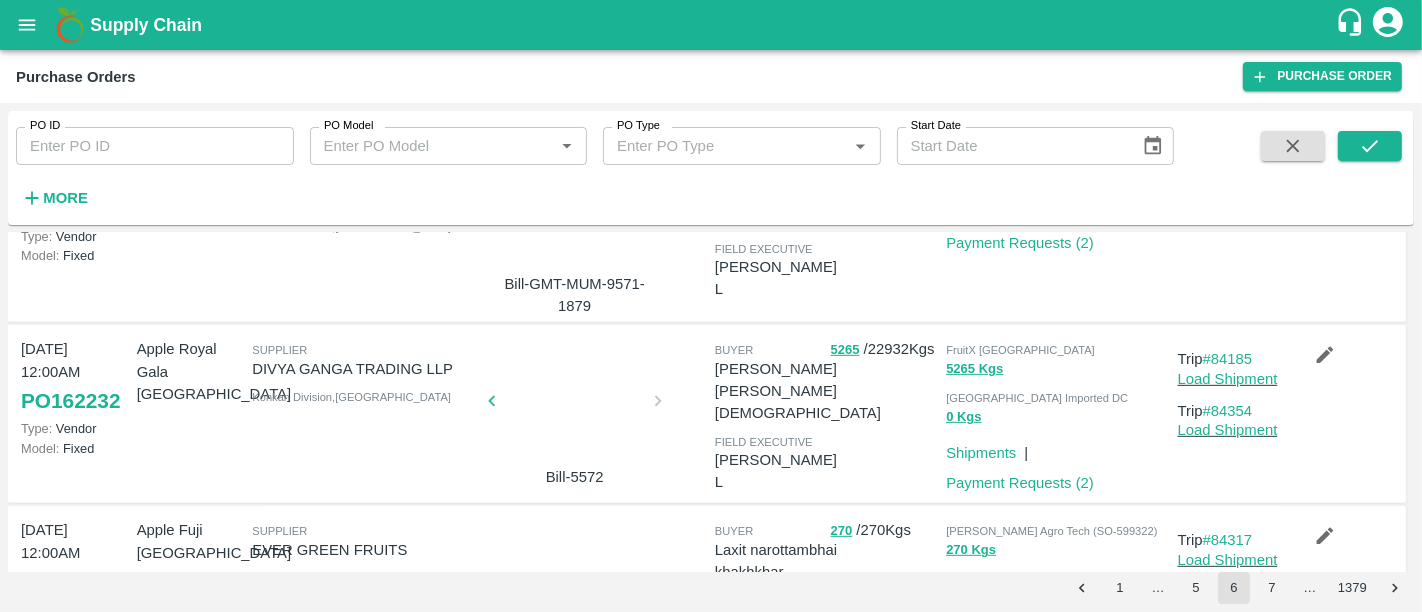 scroll, scrollTop: 863, scrollLeft: 0, axis: vertical 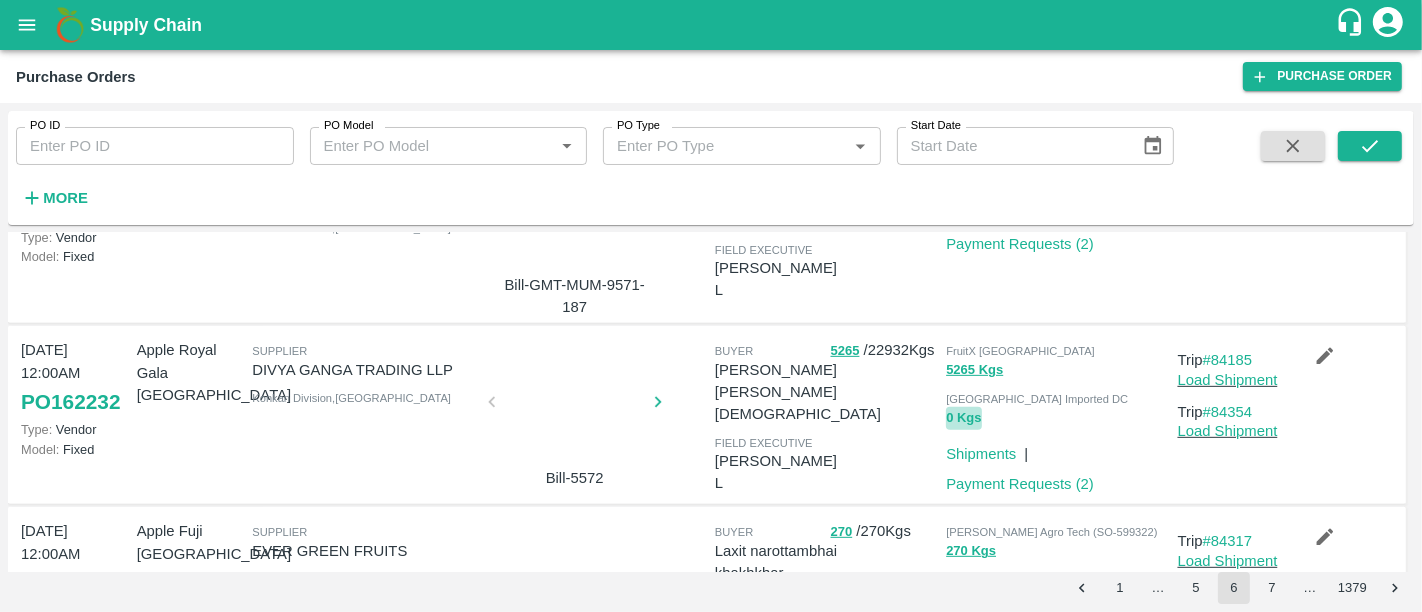 click on "0  Kgs" at bounding box center (963, 418) 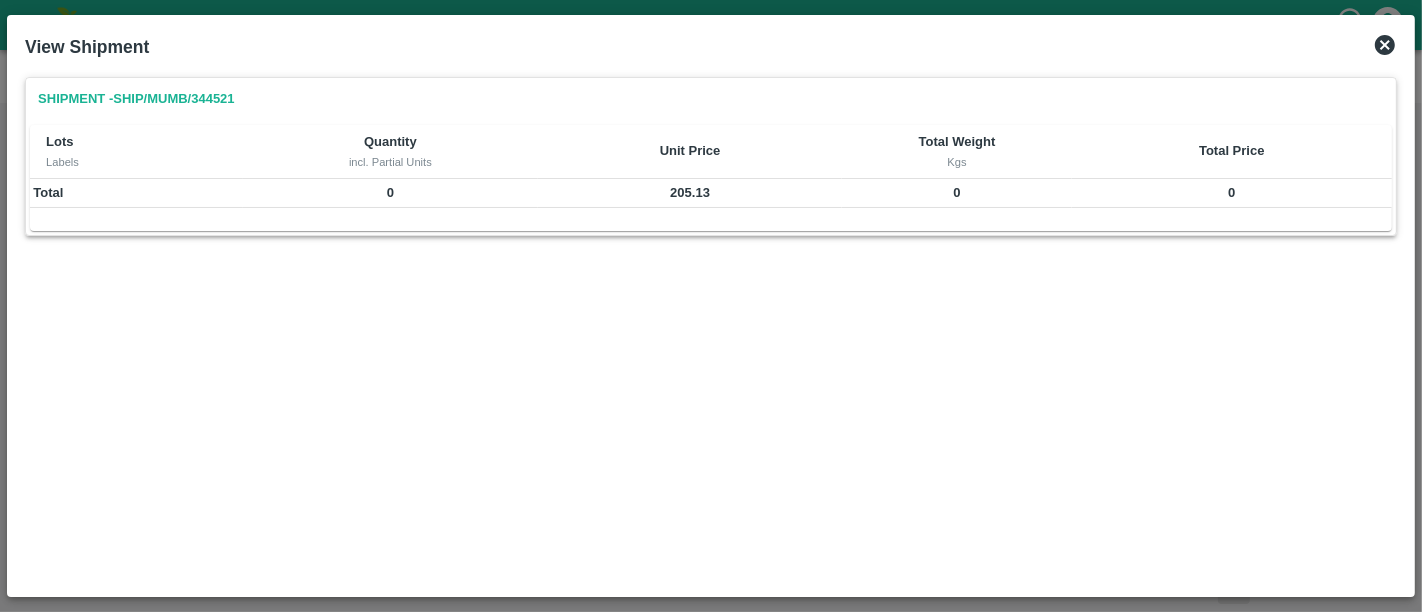click 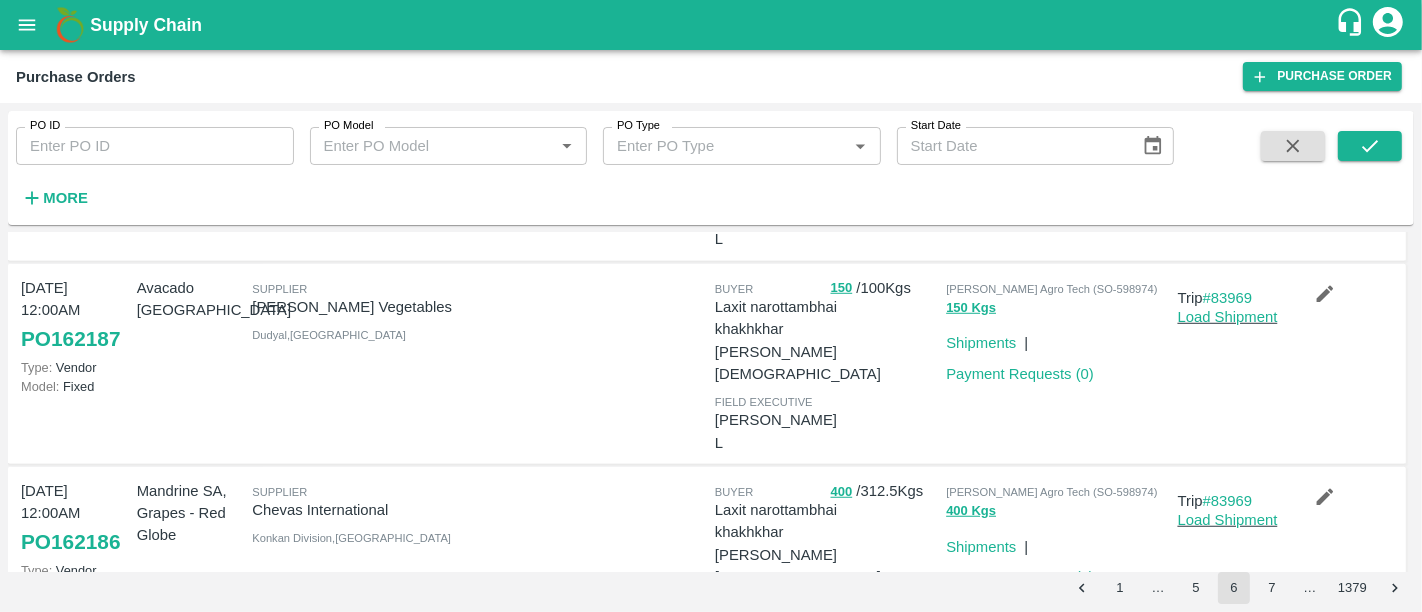 scroll, scrollTop: 1312, scrollLeft: 0, axis: vertical 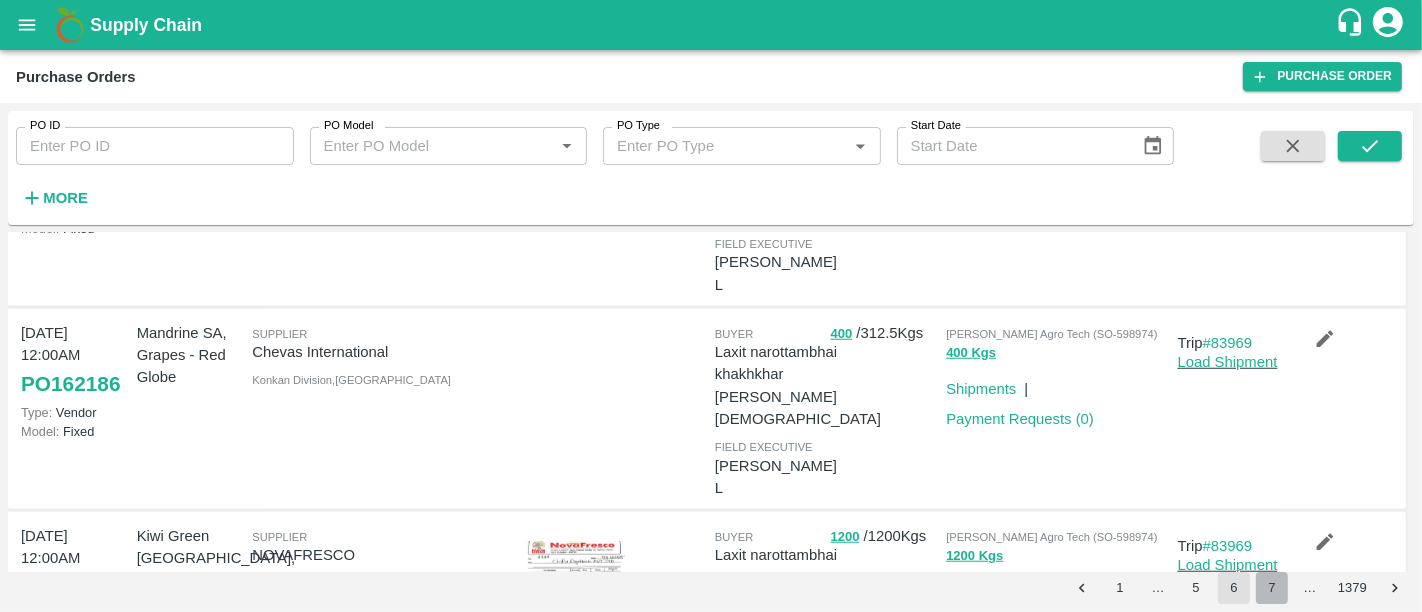 click on "7" at bounding box center (1272, 588) 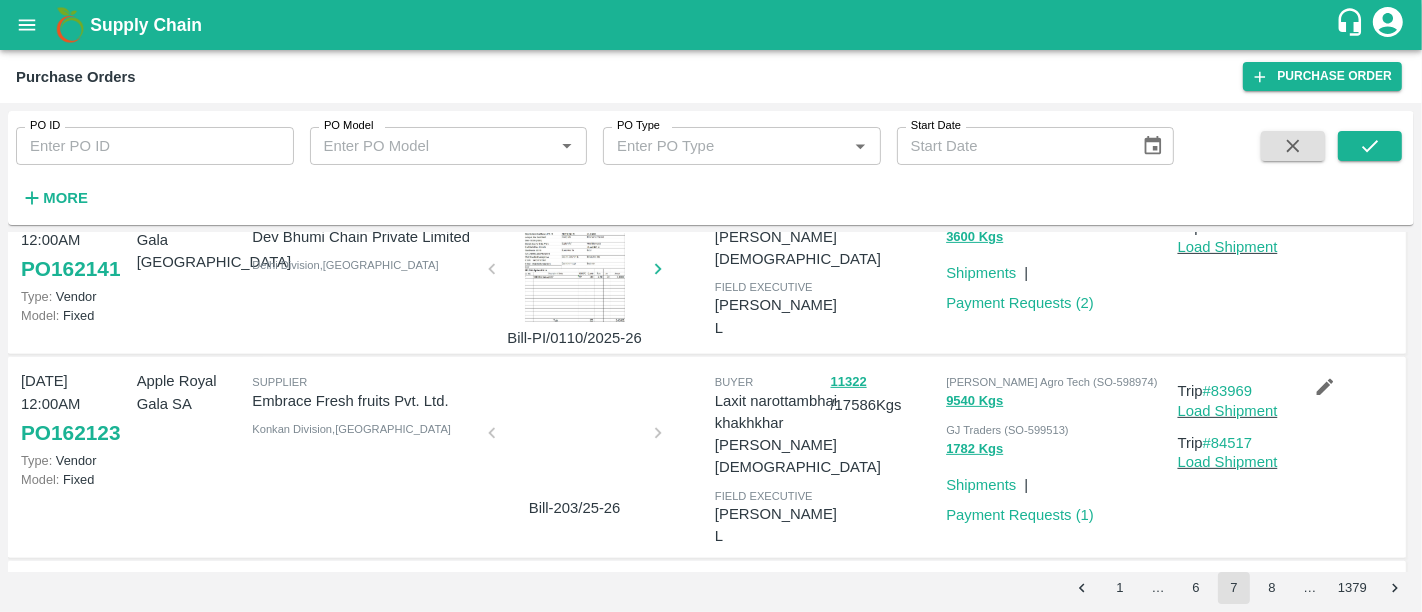 scroll, scrollTop: 708, scrollLeft: 0, axis: vertical 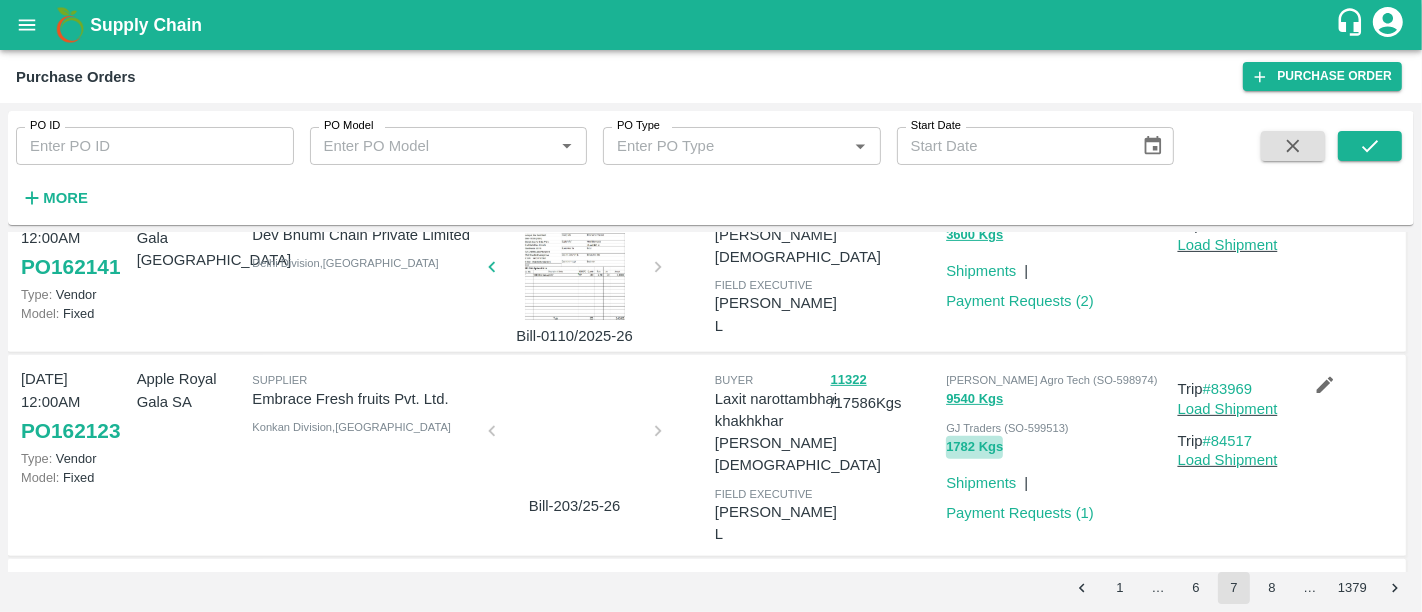 click on "1782  Kgs" at bounding box center [974, 447] 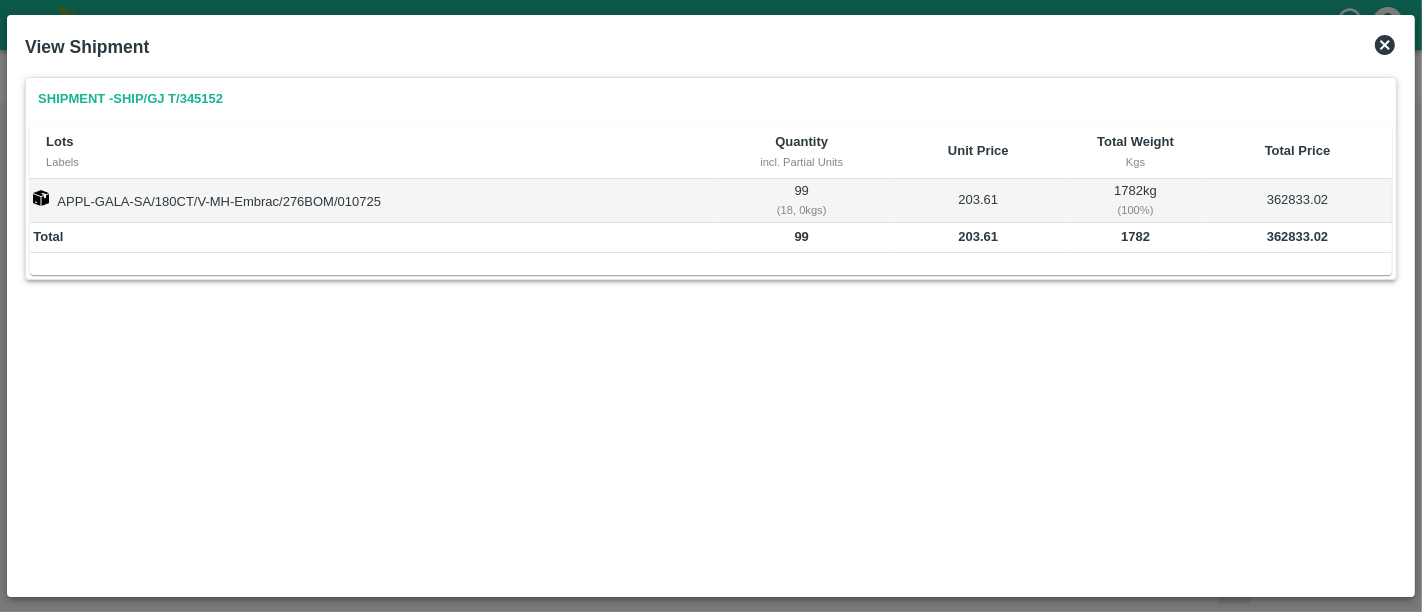 click 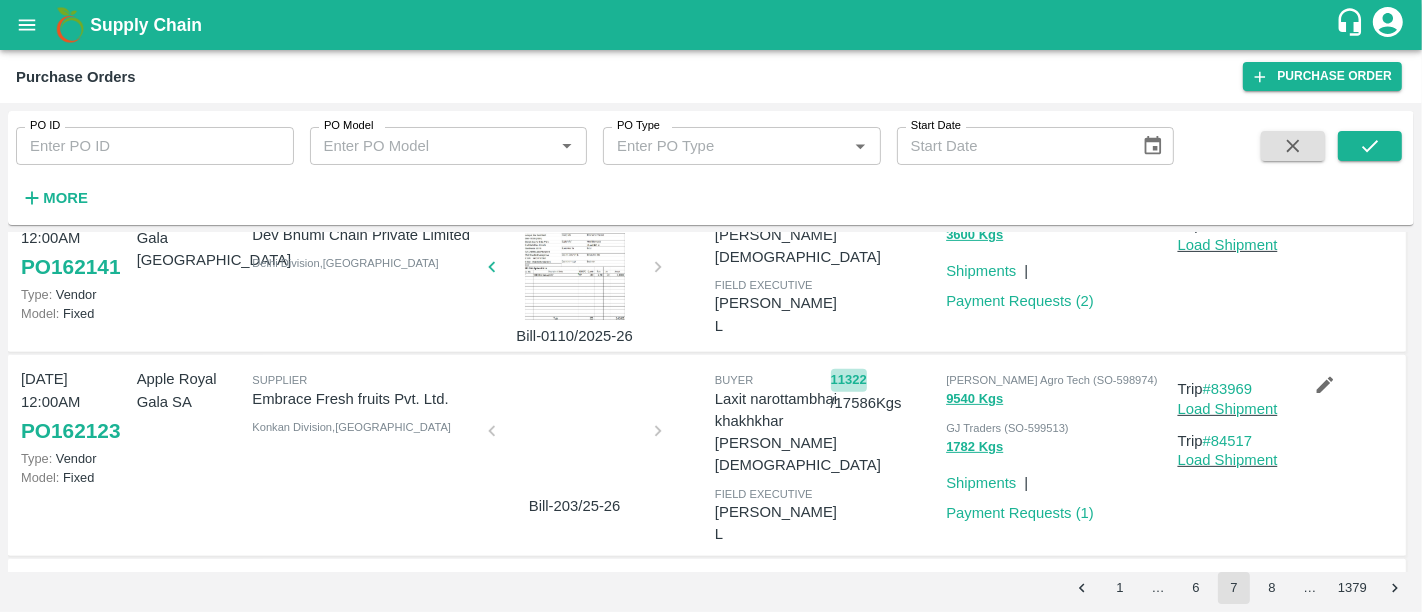 click on "11322" at bounding box center [849, 380] 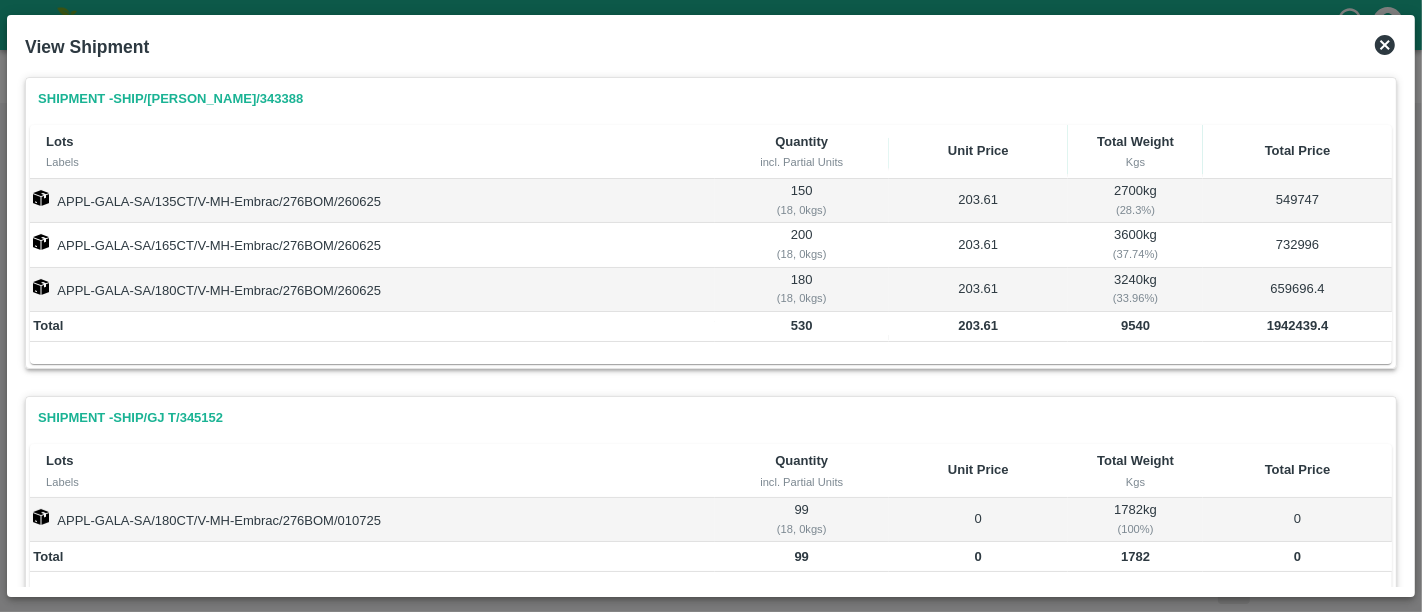 scroll, scrollTop: 44, scrollLeft: 0, axis: vertical 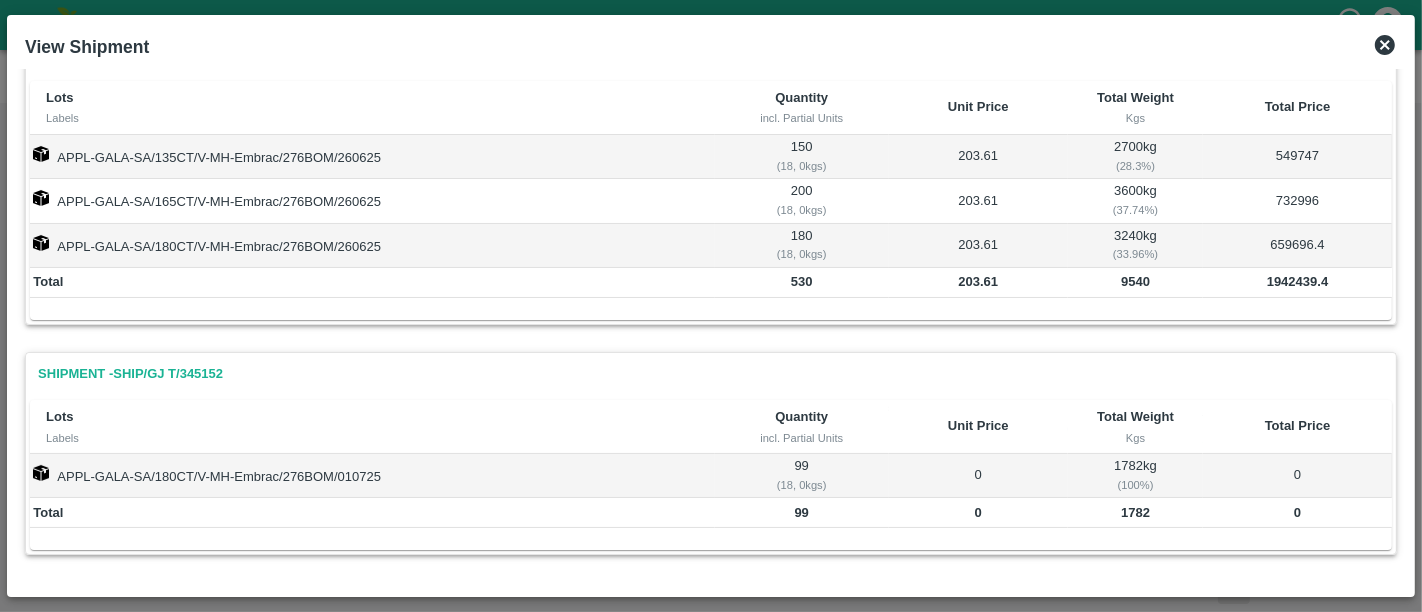 click 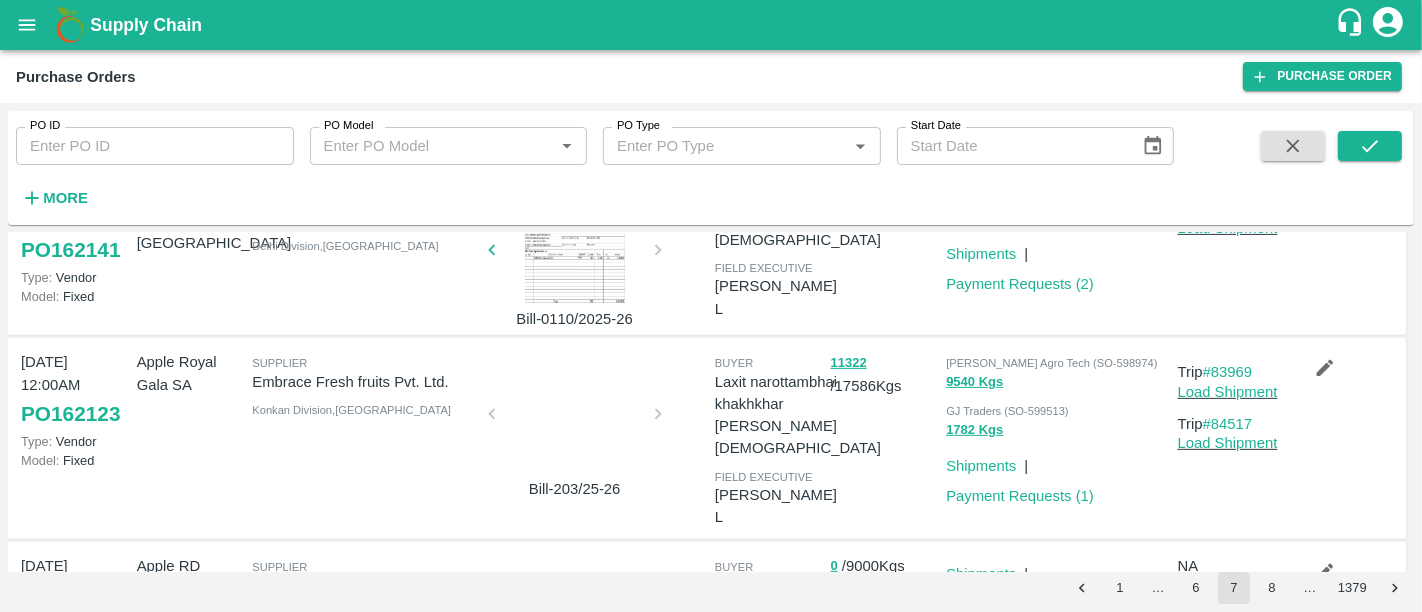 scroll, scrollTop: 723, scrollLeft: 0, axis: vertical 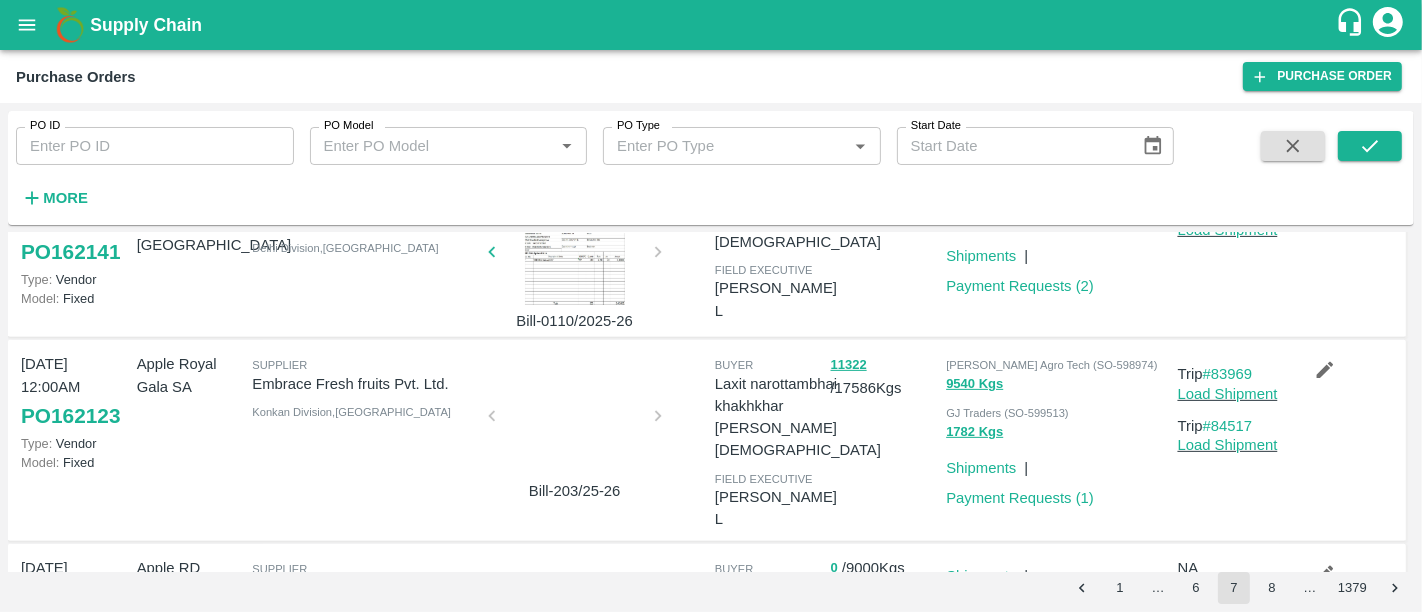click at bounding box center [575, 422] 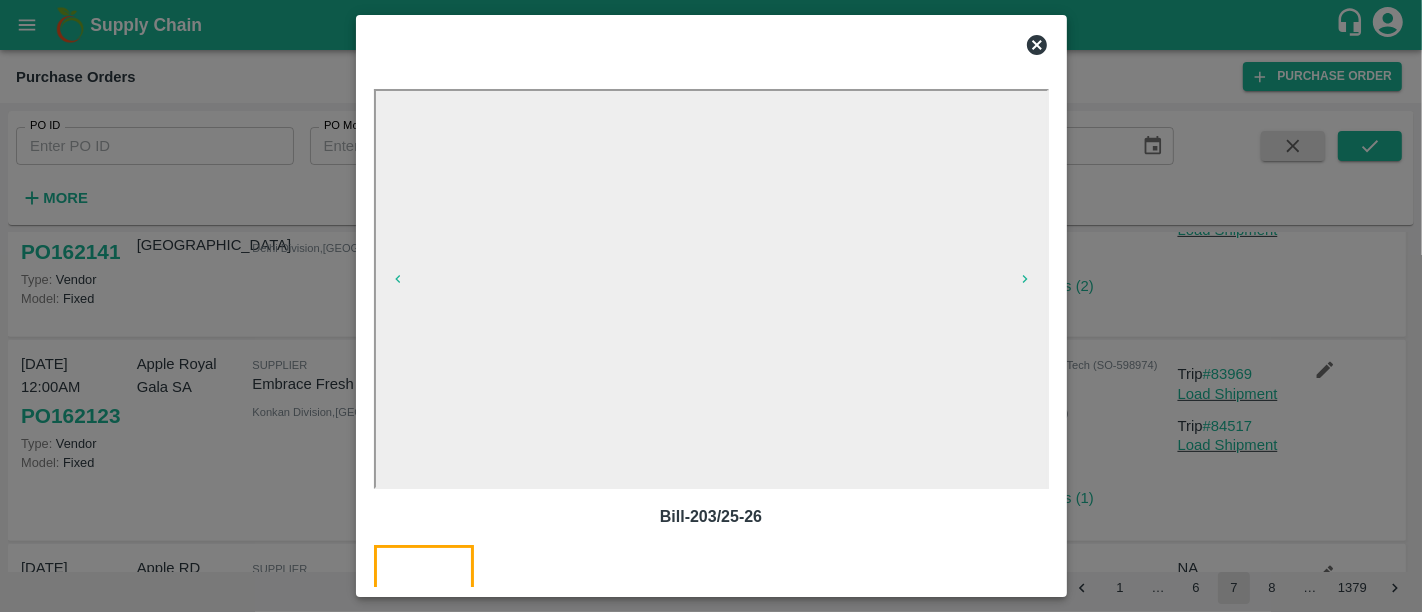 click at bounding box center (711, 306) 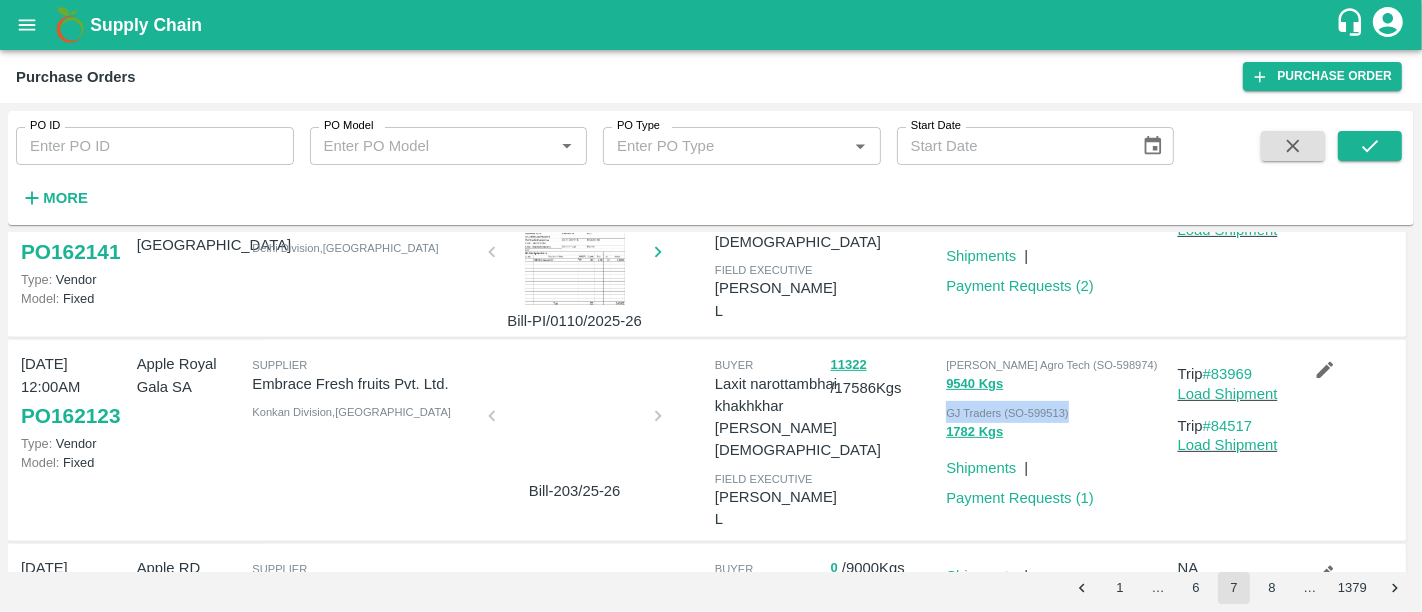 drag, startPoint x: 942, startPoint y: 412, endPoint x: 1077, endPoint y: 410, distance: 135.01482 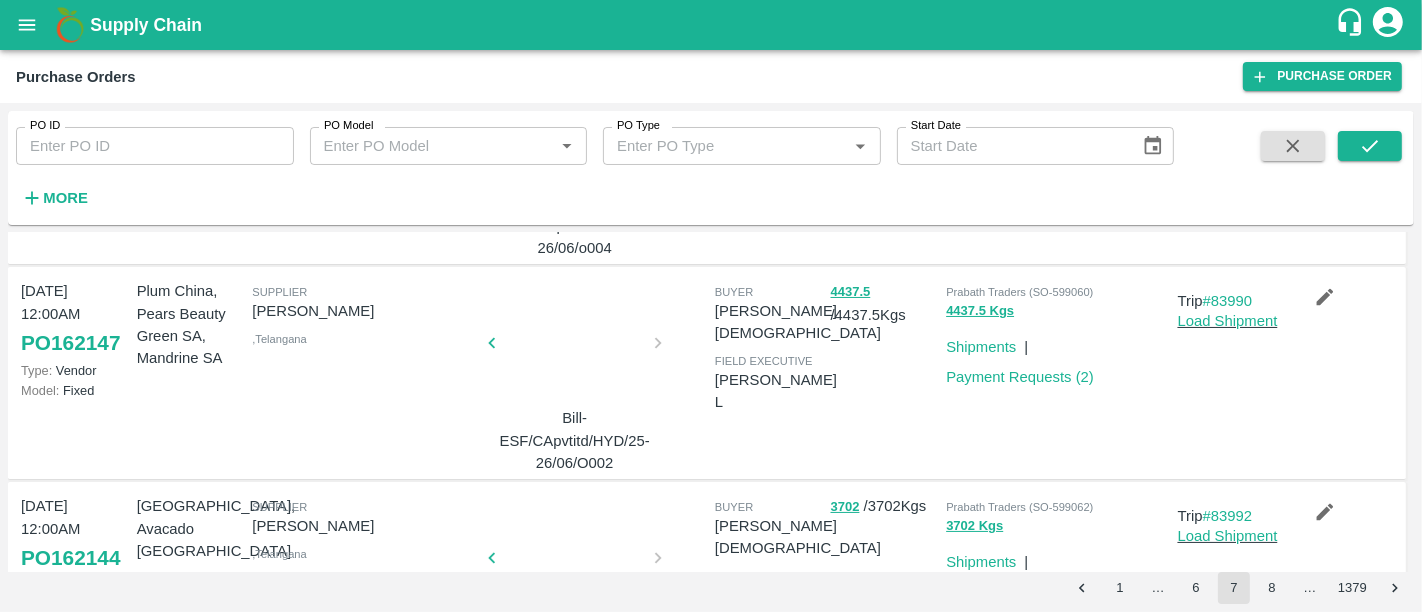 scroll, scrollTop: 0, scrollLeft: 0, axis: both 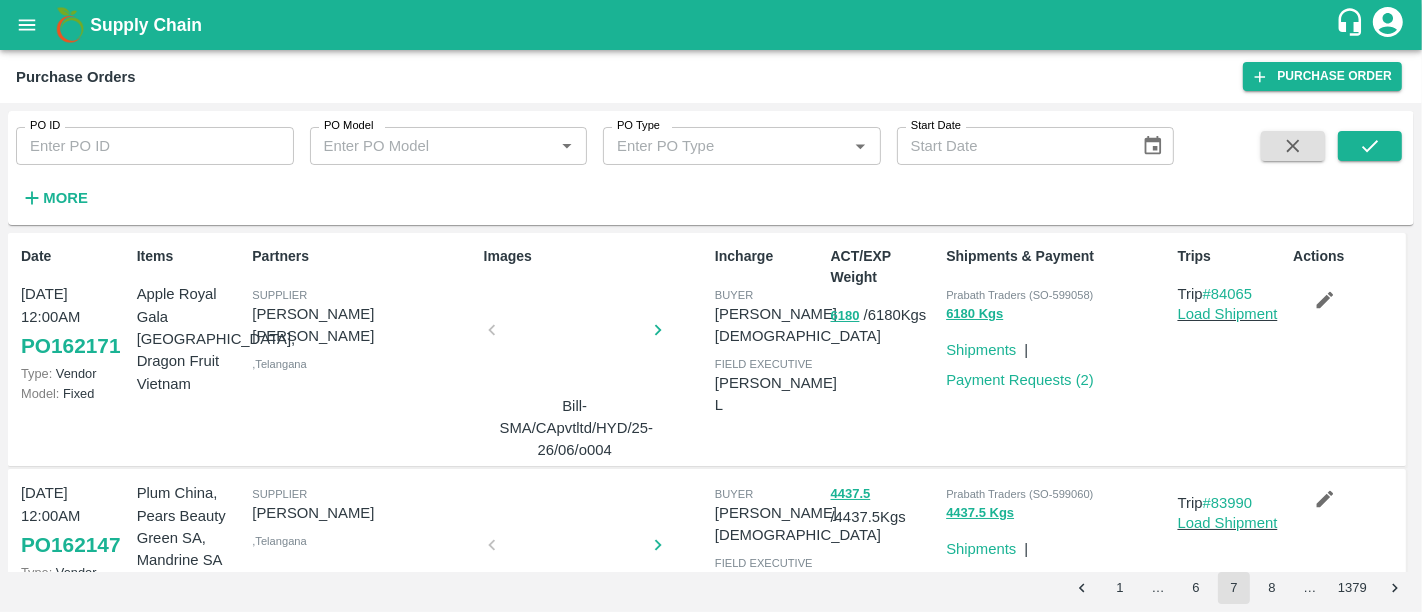 click at bounding box center [575, 336] 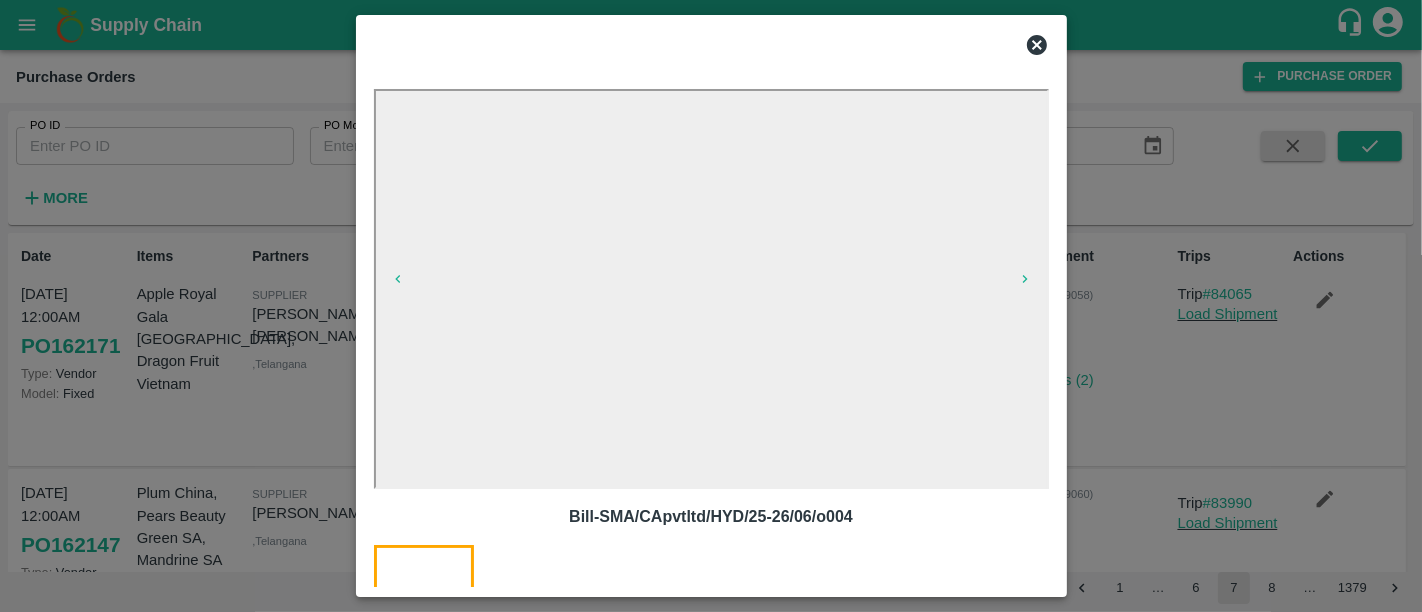 click at bounding box center (560, 631) 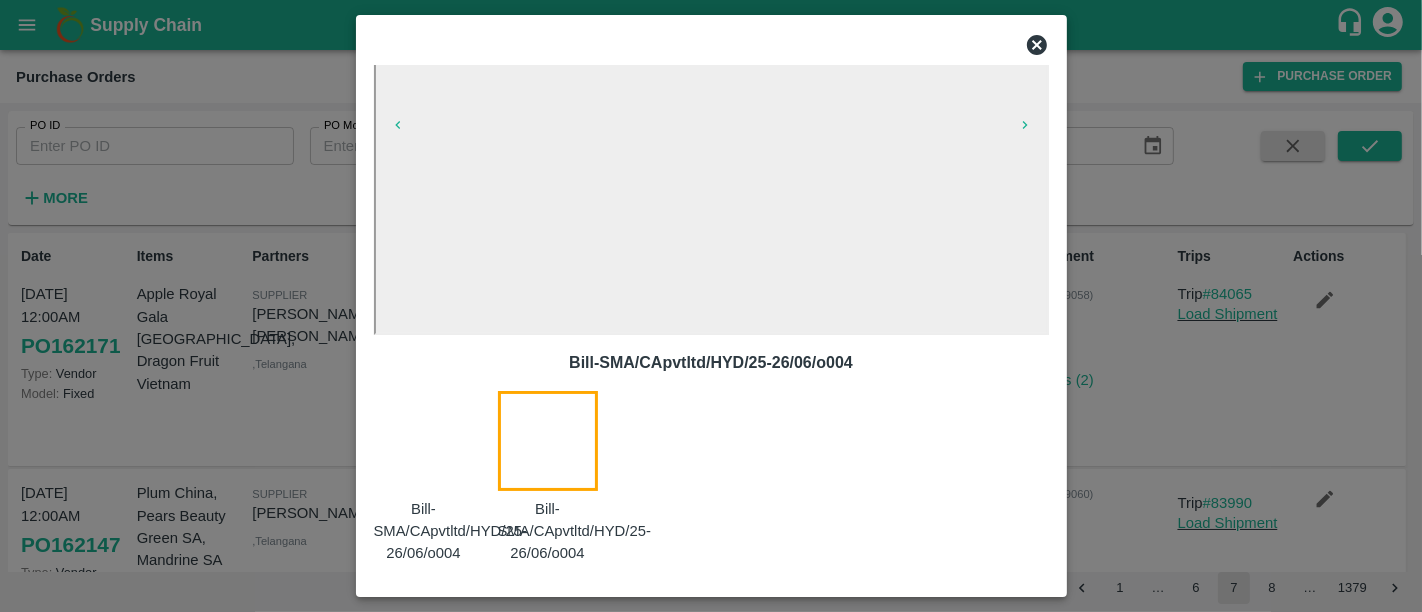 scroll, scrollTop: 85, scrollLeft: 0, axis: vertical 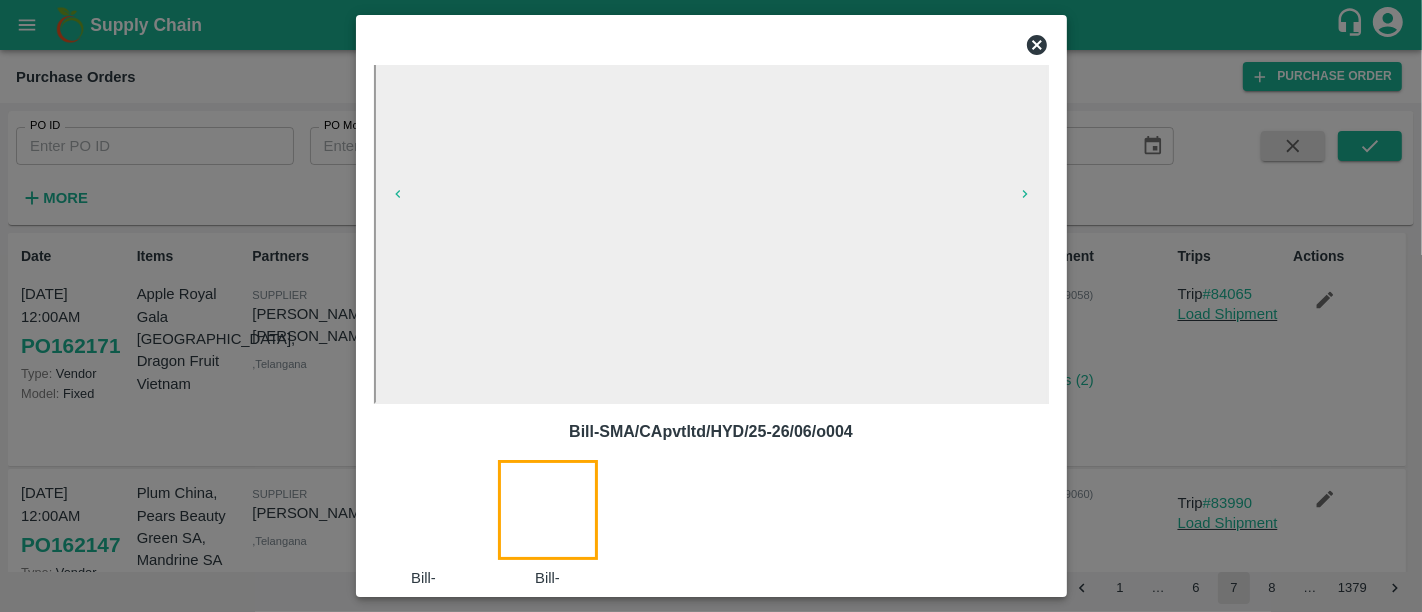 click at bounding box center (711, 306) 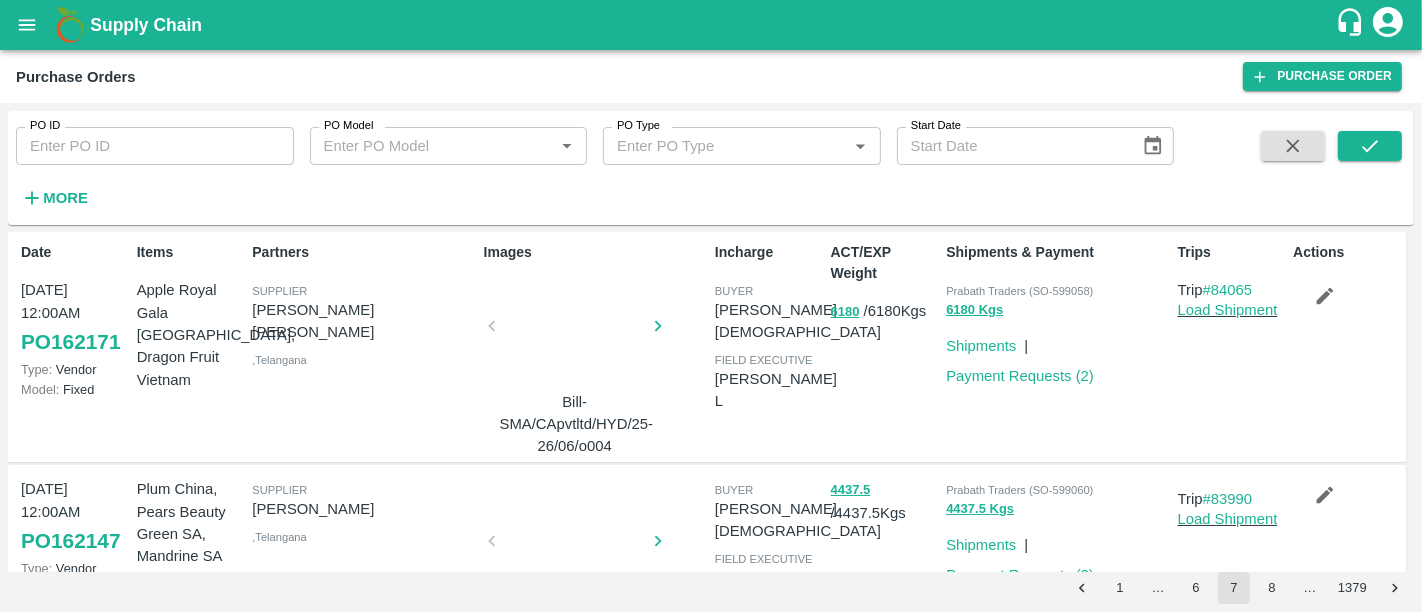 scroll, scrollTop: 0, scrollLeft: 0, axis: both 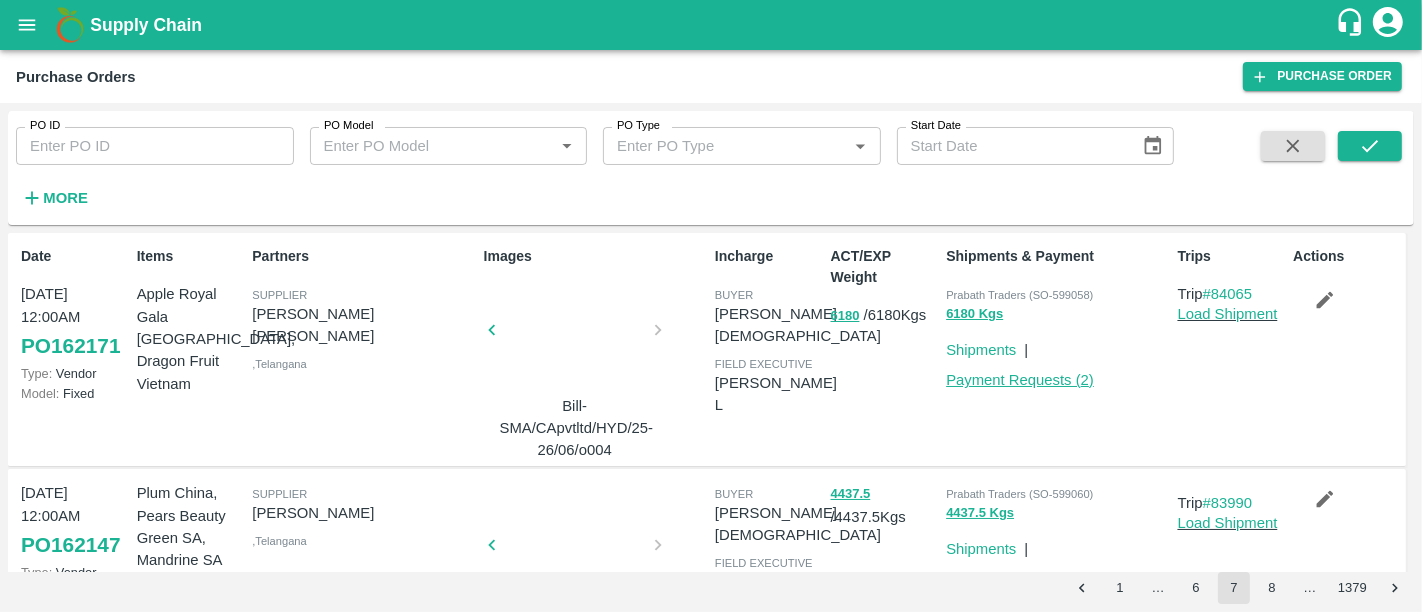 click on "Payment Requests ( 2 )" at bounding box center (1020, 380) 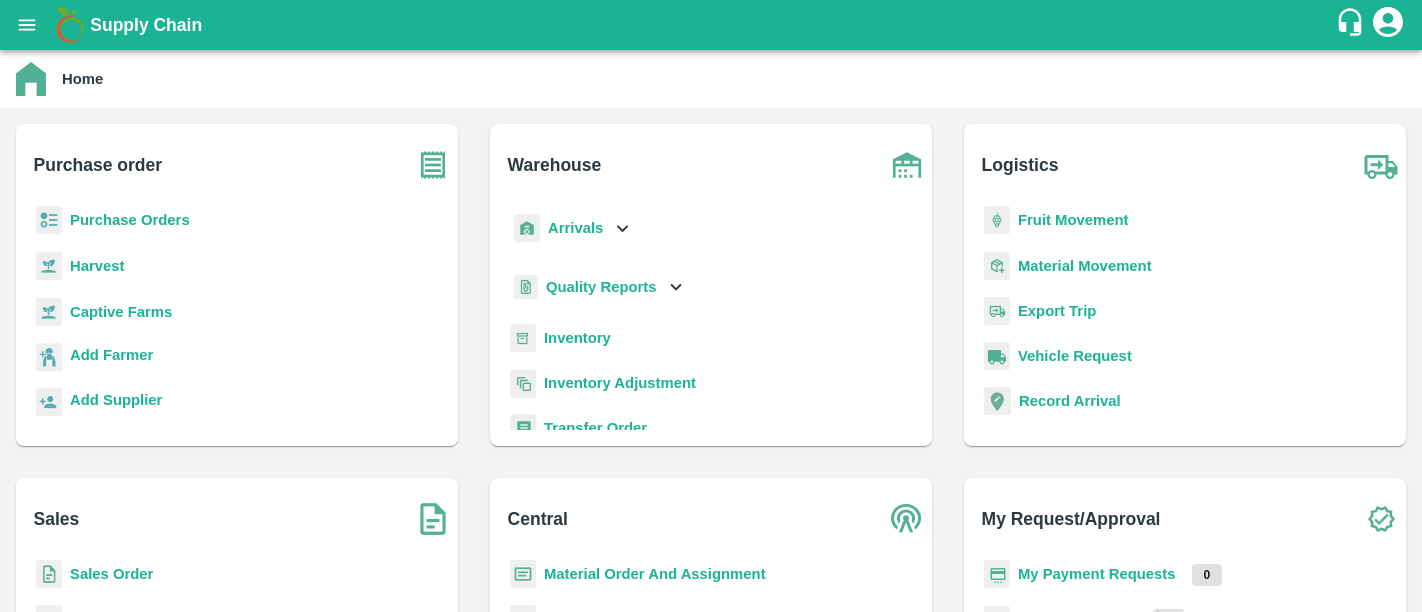 scroll, scrollTop: 0, scrollLeft: 0, axis: both 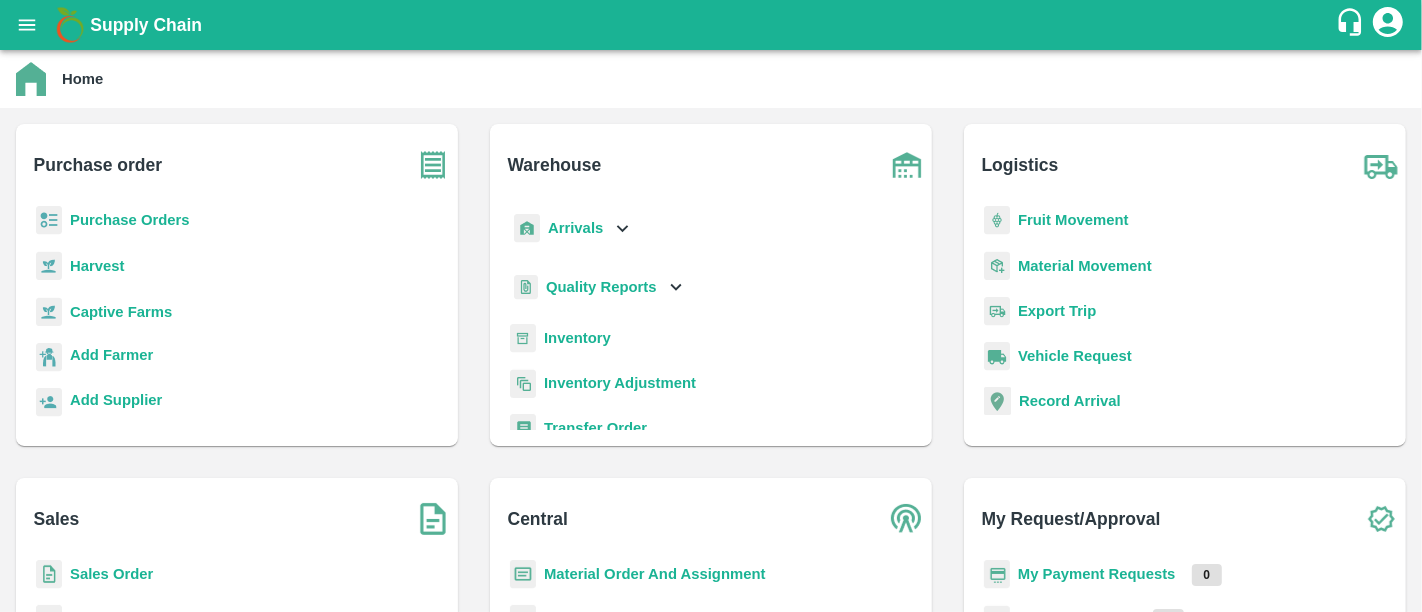 click on "Purchase Orders" at bounding box center [130, 220] 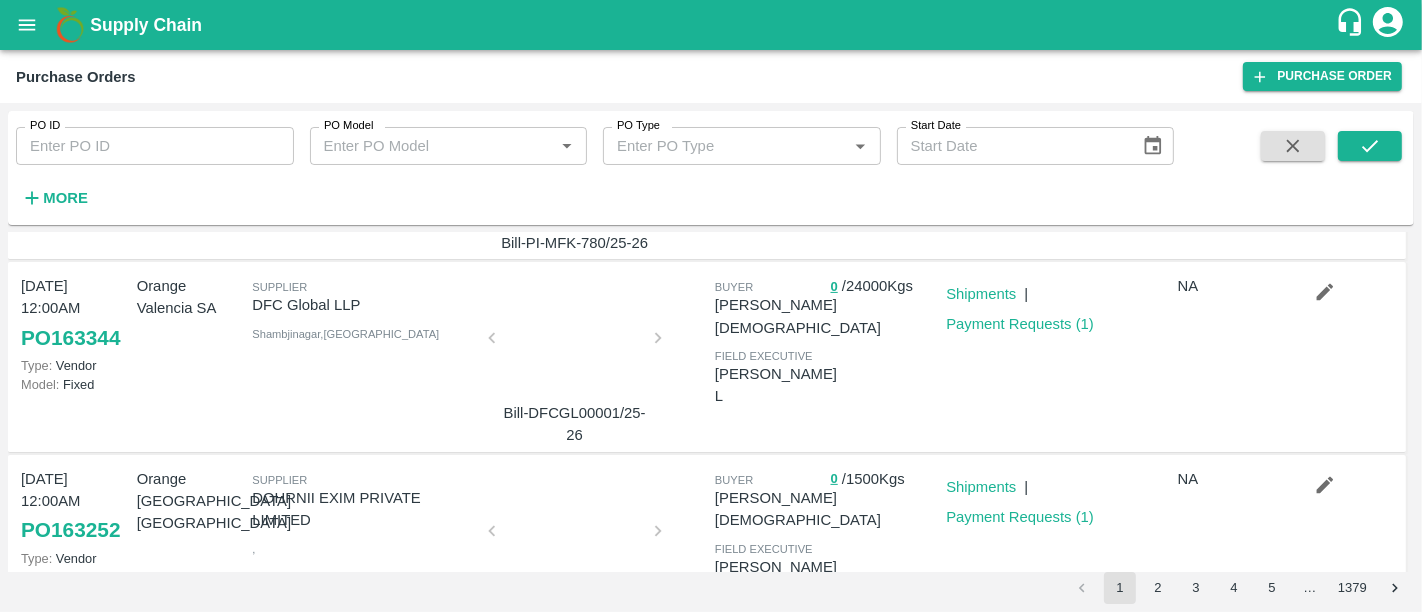 scroll, scrollTop: 497, scrollLeft: 0, axis: vertical 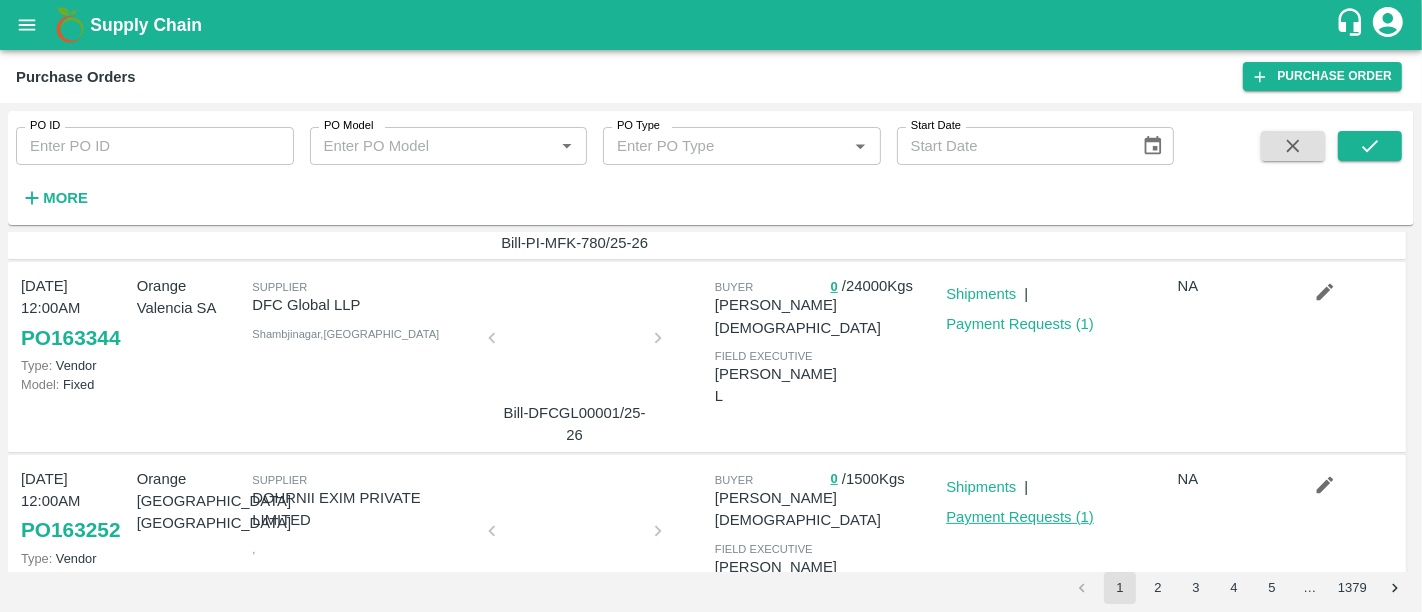 click on "Payment Requests ( 1 )" at bounding box center [1020, 517] 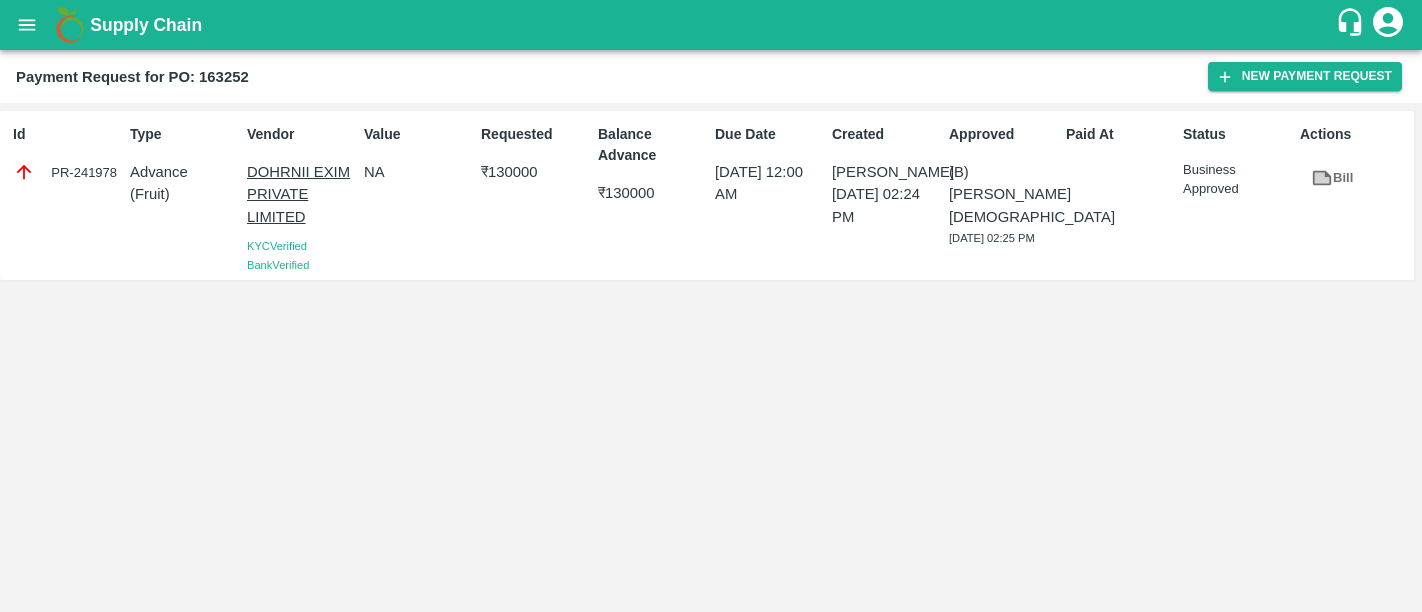 scroll, scrollTop: 0, scrollLeft: 0, axis: both 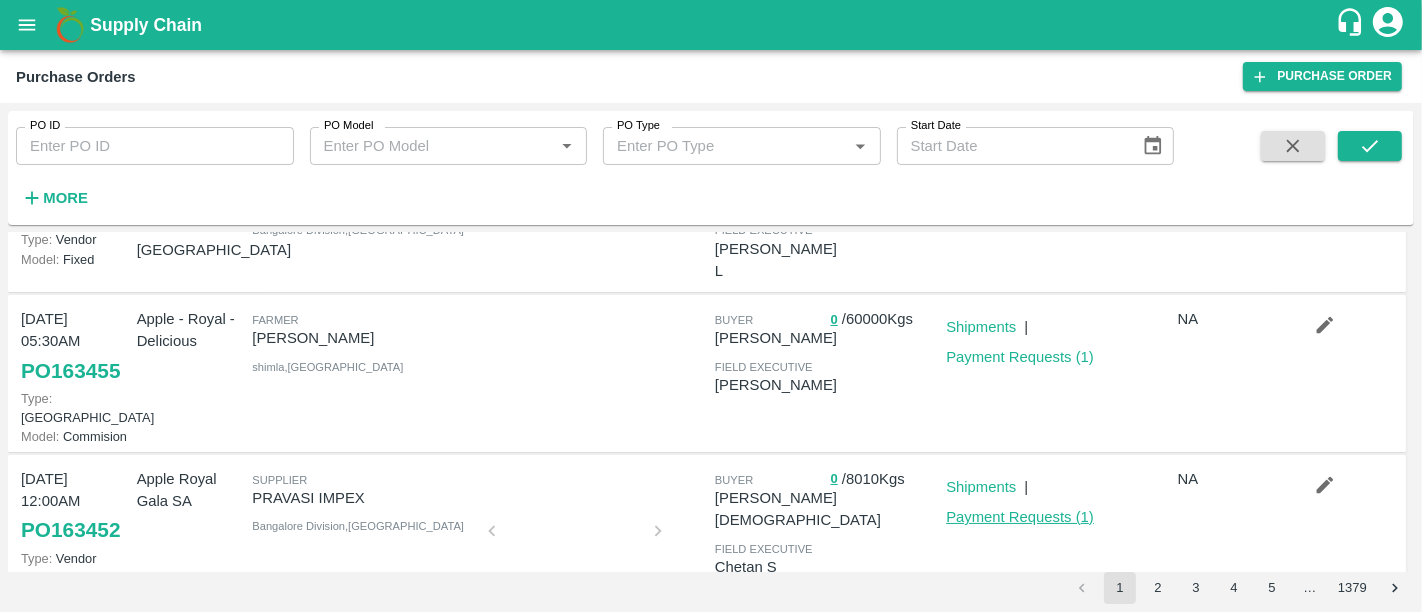 click on "Payment Requests ( 1 )" at bounding box center (1020, 517) 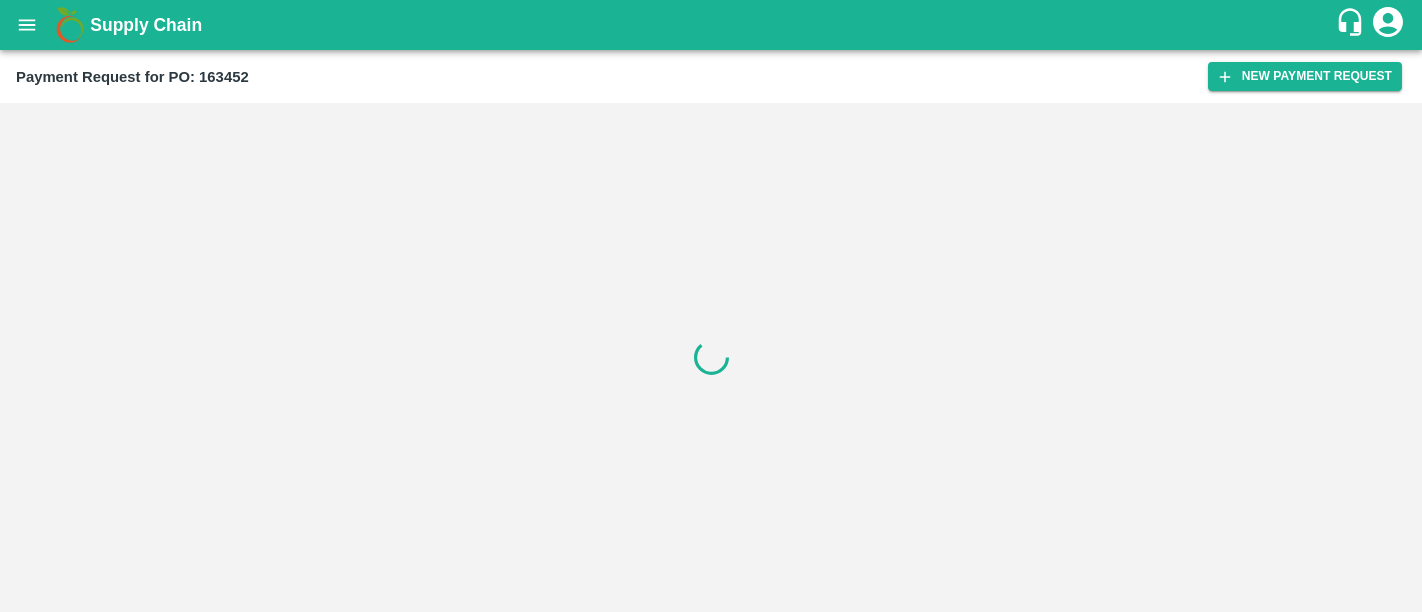 scroll, scrollTop: 0, scrollLeft: 0, axis: both 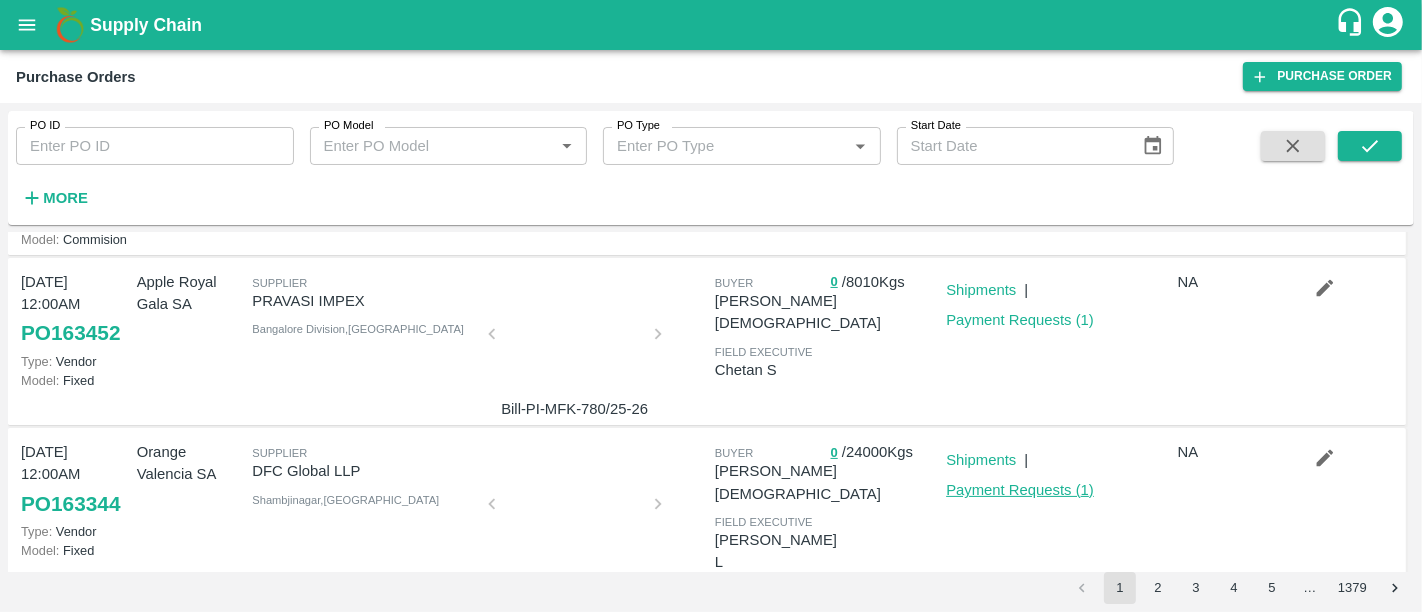 click on "Payment Requests ( 1 )" at bounding box center [1020, 490] 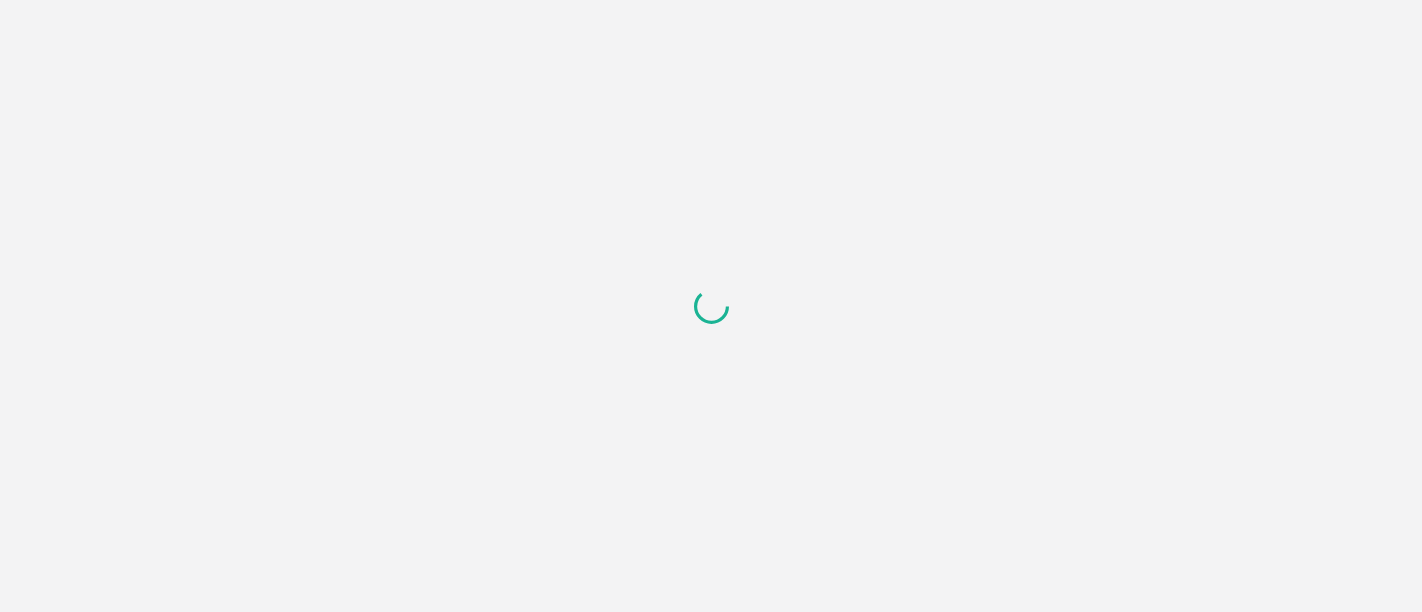 scroll, scrollTop: 0, scrollLeft: 0, axis: both 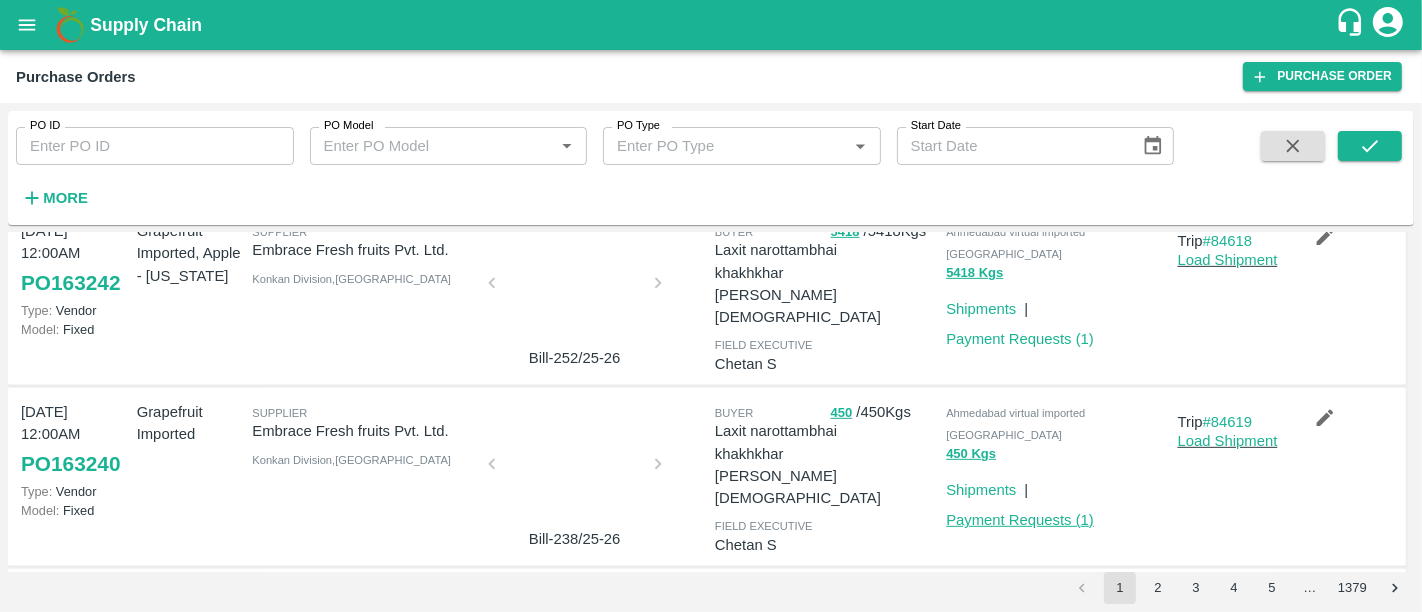 click on "Payment Requests ( 1 )" at bounding box center [1020, 520] 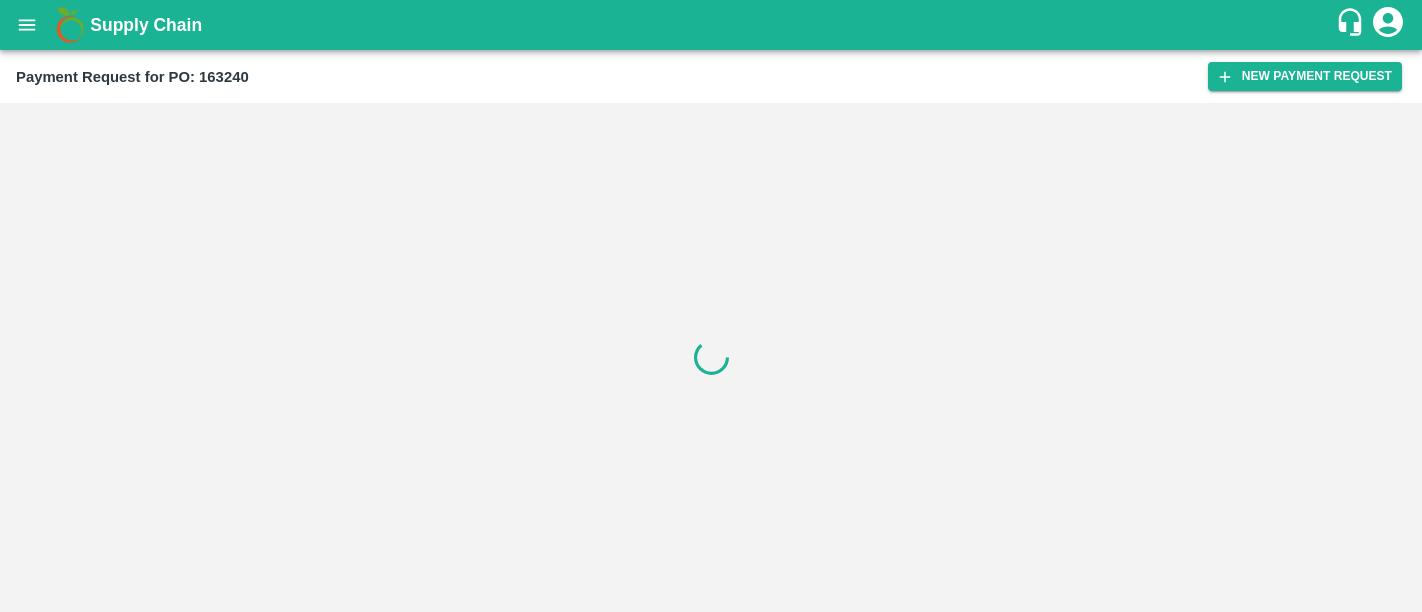 scroll, scrollTop: 0, scrollLeft: 0, axis: both 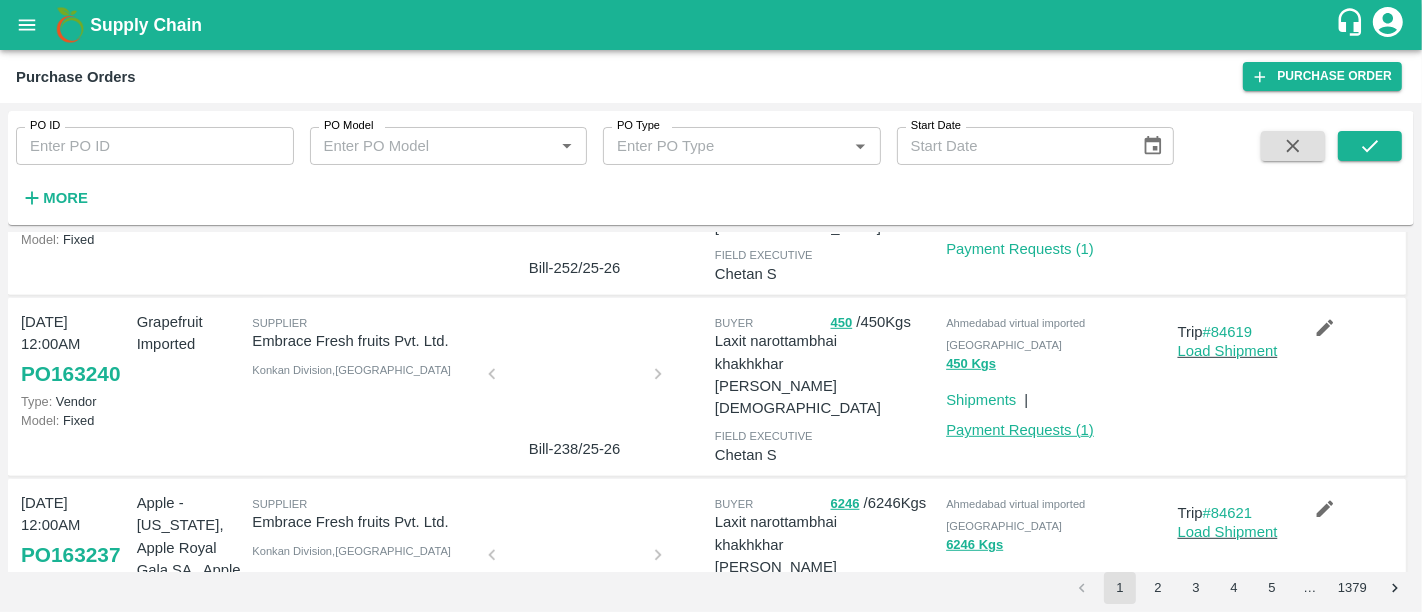 click on "Payment Requests ( 1 )" at bounding box center [1020, 430] 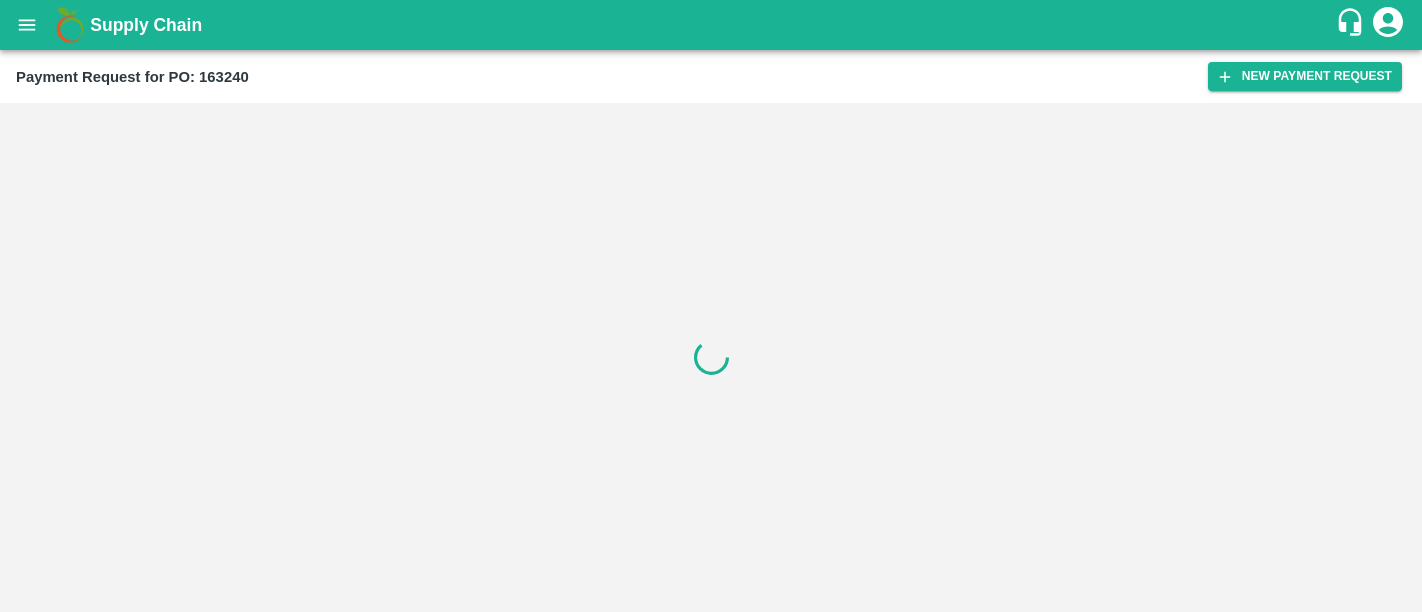scroll, scrollTop: 0, scrollLeft: 0, axis: both 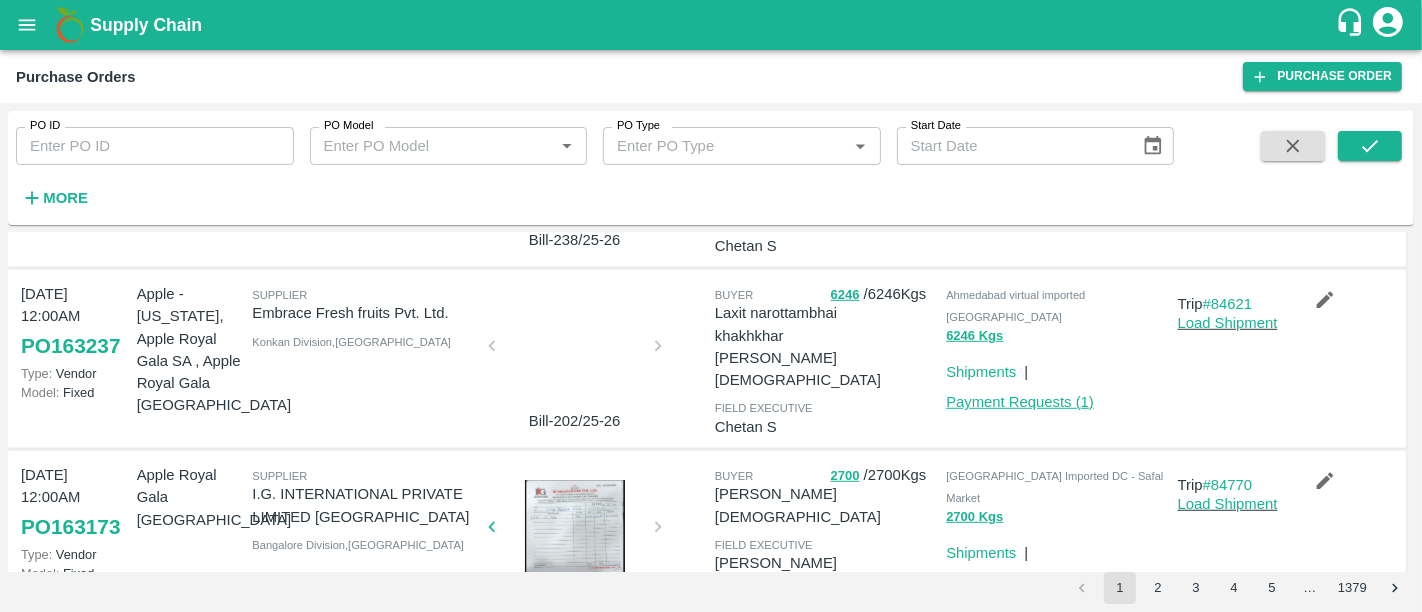 click on "Payment Requests ( 1 )" at bounding box center (1020, 402) 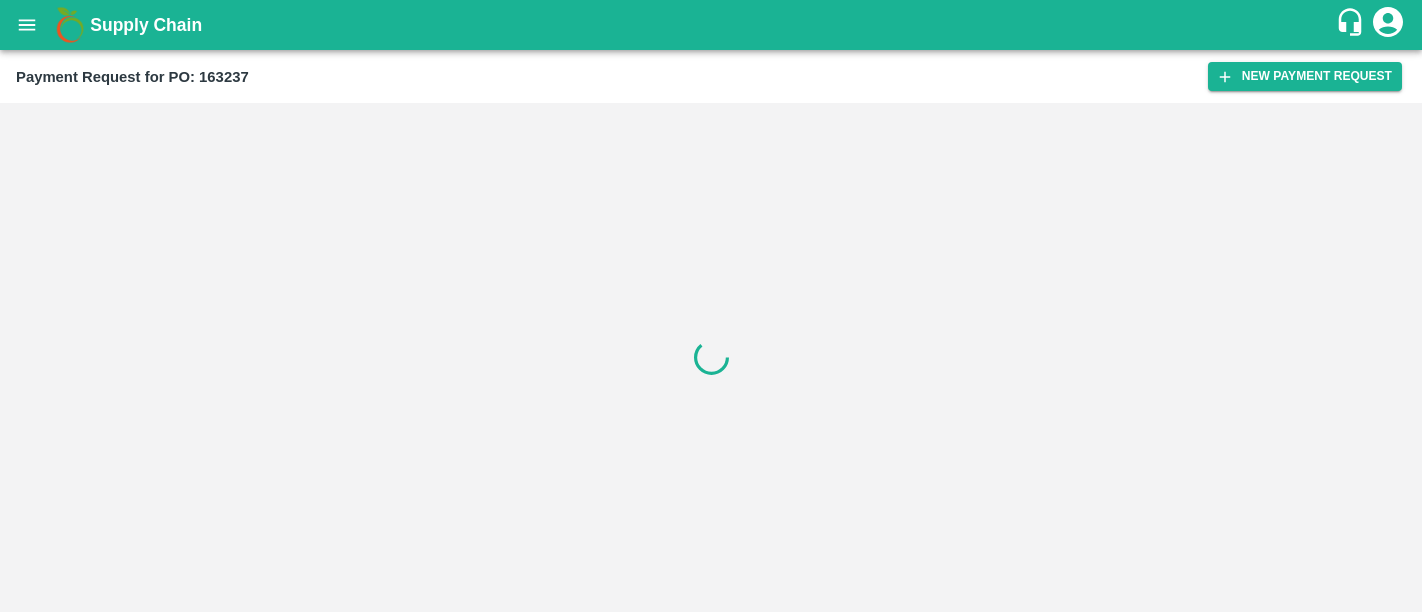 scroll, scrollTop: 0, scrollLeft: 0, axis: both 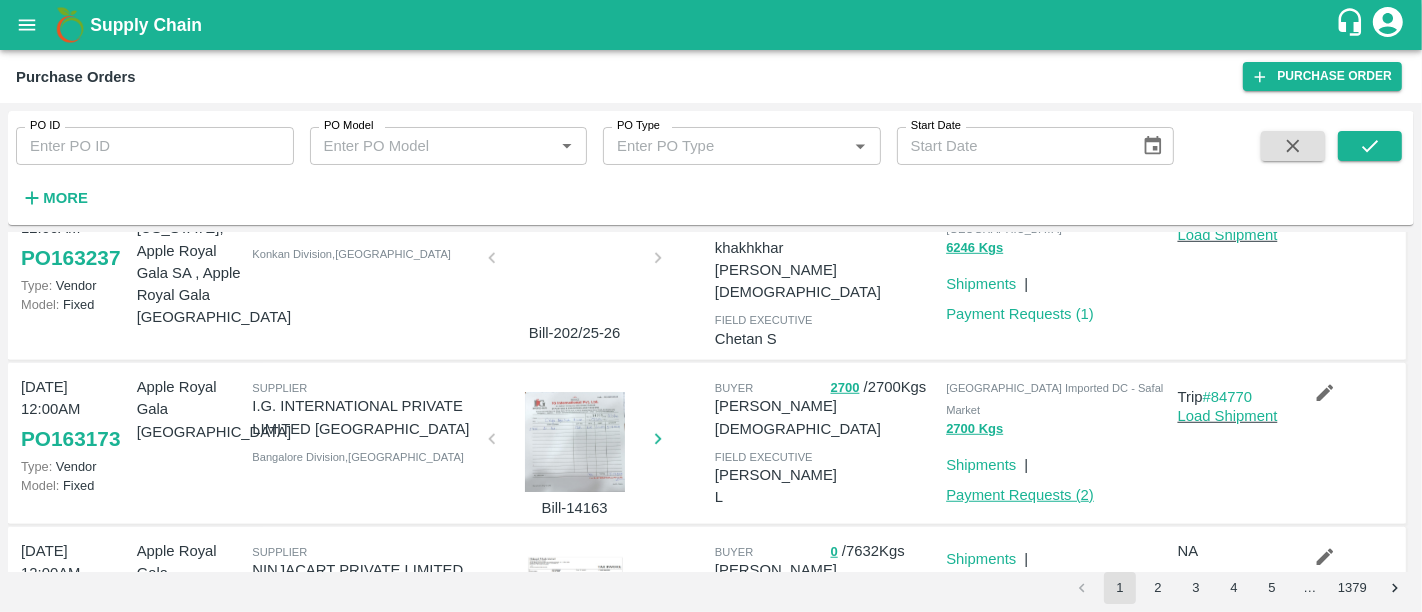 click on "Payment Requests ( 2 )" at bounding box center [1020, 495] 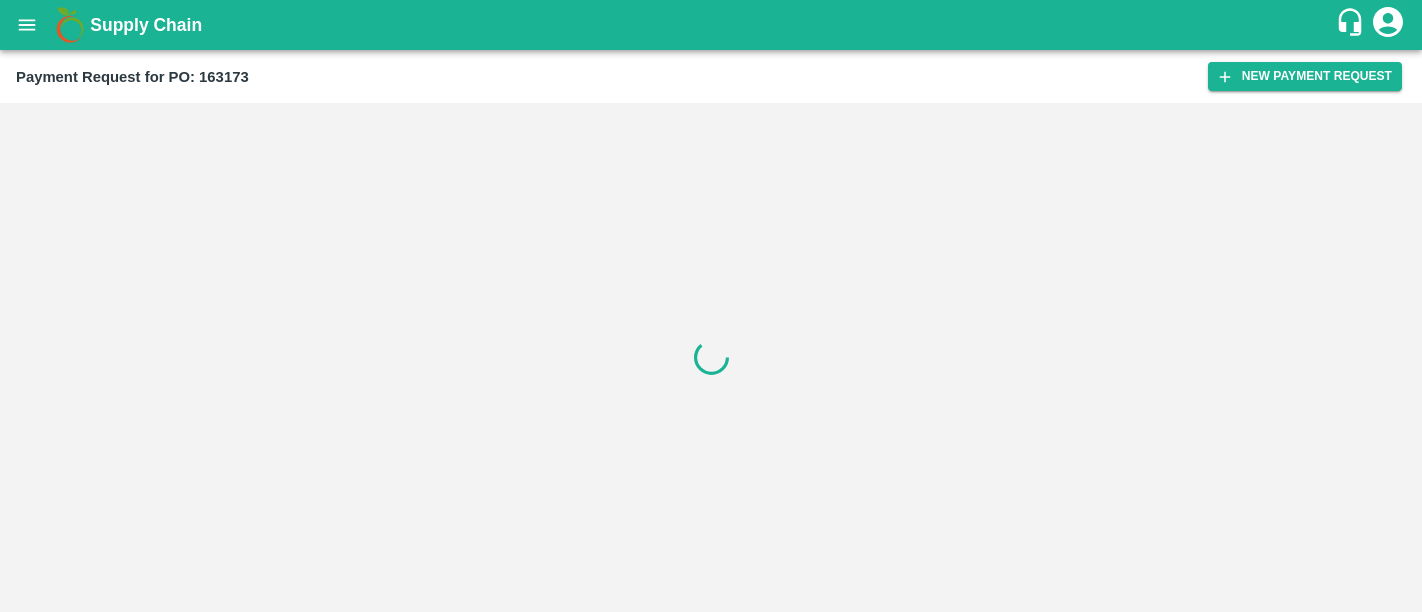 scroll, scrollTop: 0, scrollLeft: 0, axis: both 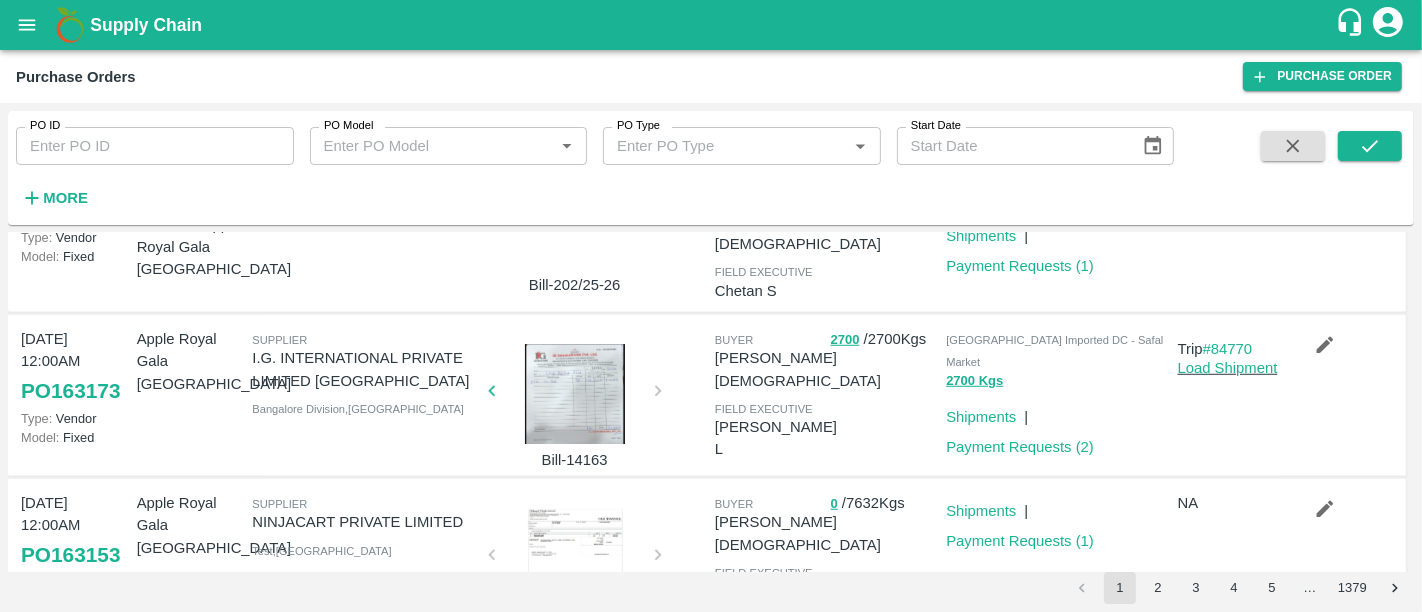click at bounding box center (575, 558) 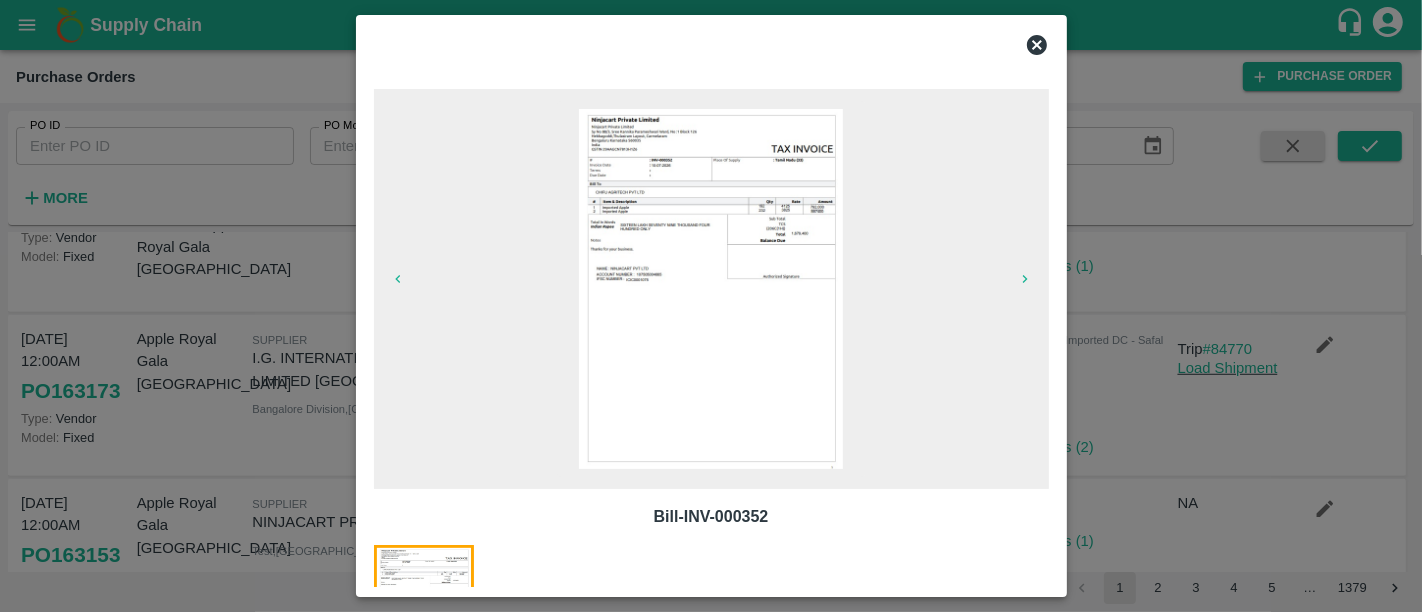 click at bounding box center [711, 306] 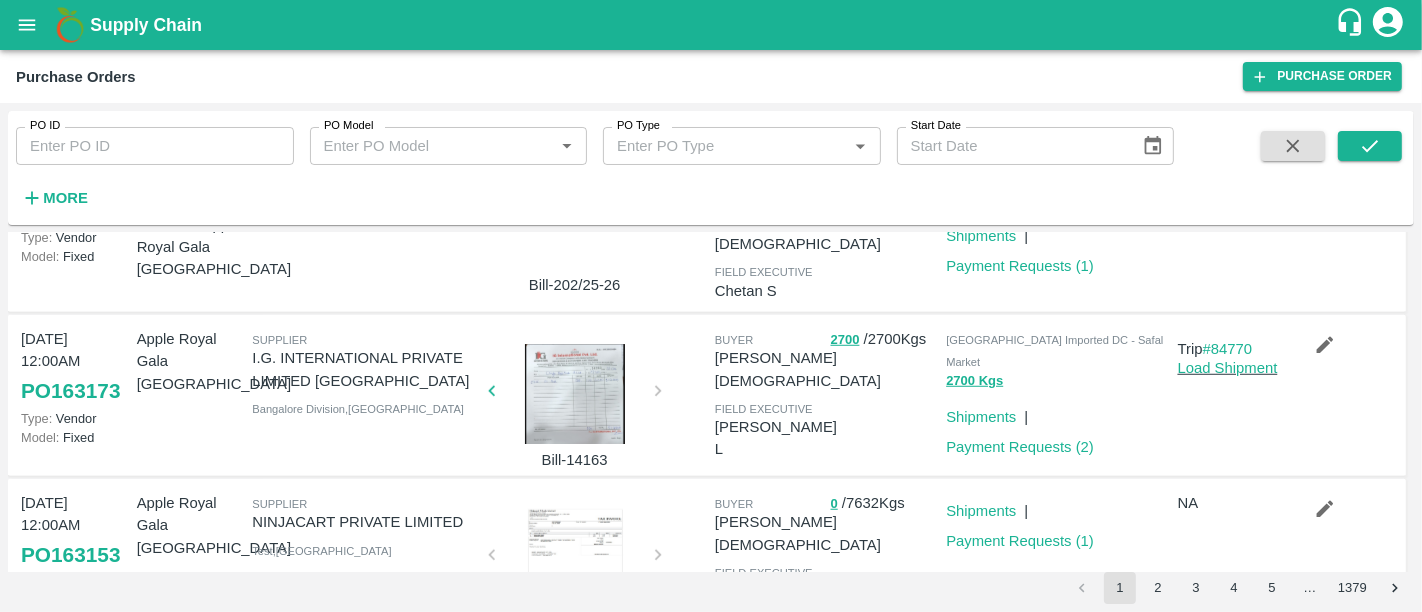 click on "Supply Chain" at bounding box center (712, 25) 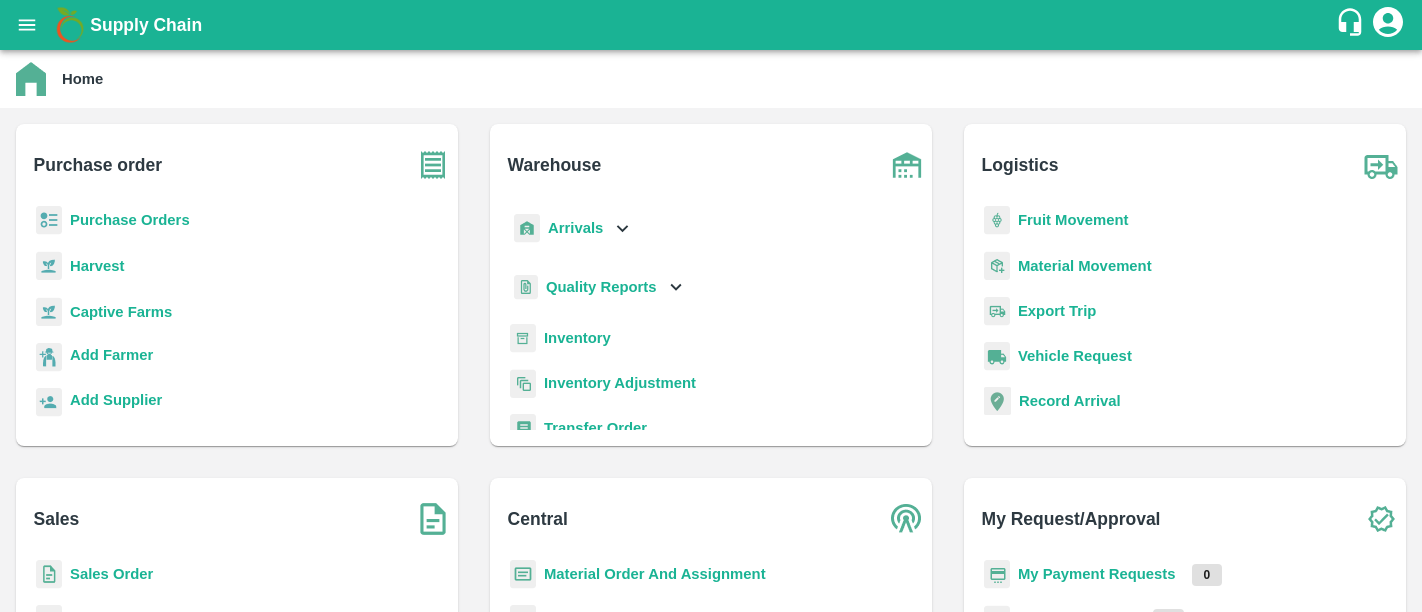 scroll, scrollTop: 0, scrollLeft: 0, axis: both 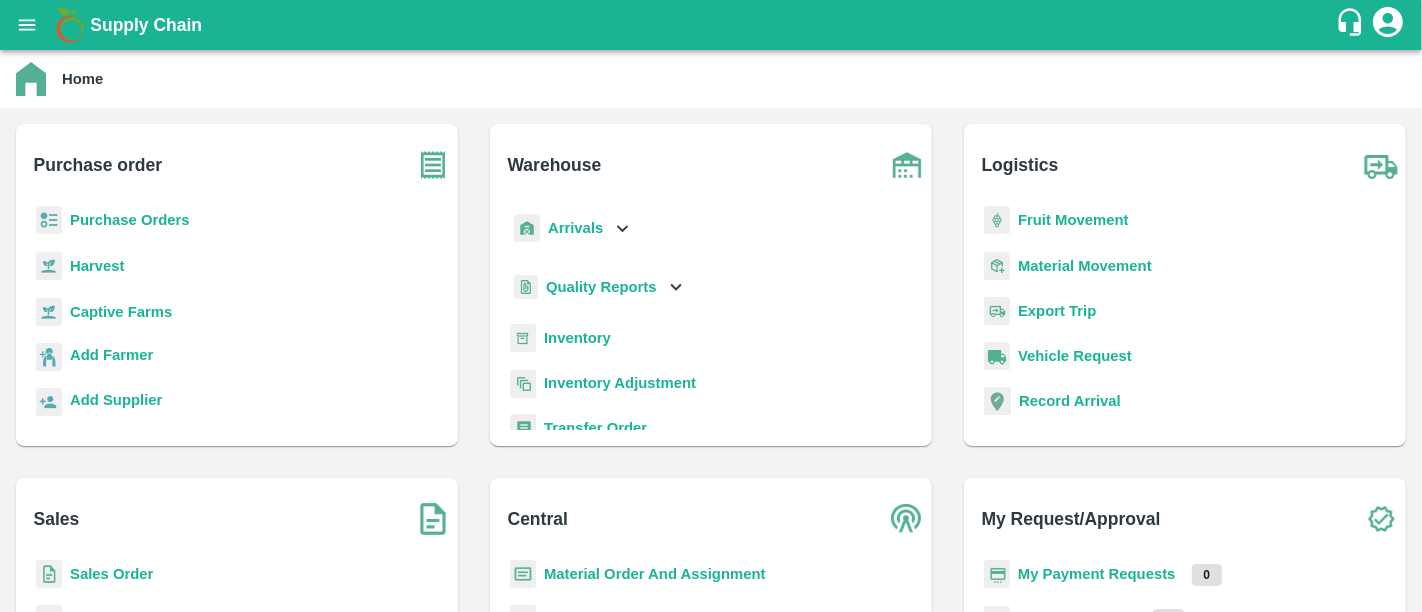 click on "Sales Order" at bounding box center [111, 574] 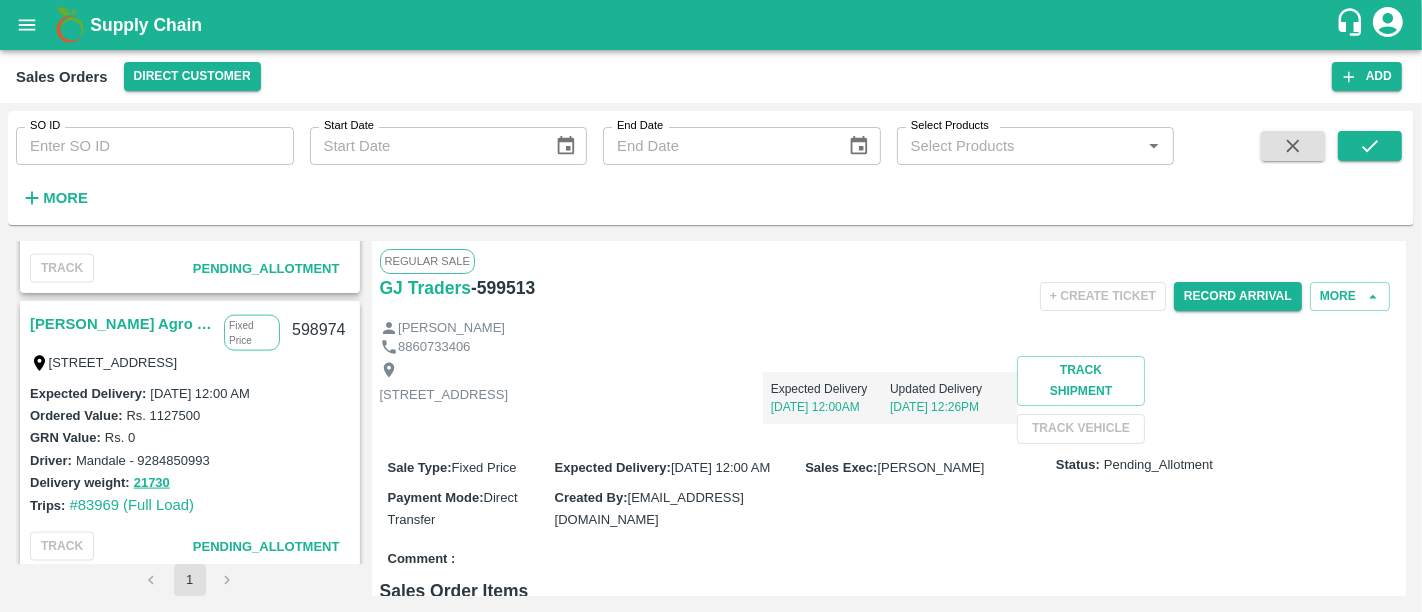 scroll, scrollTop: 2450, scrollLeft: 0, axis: vertical 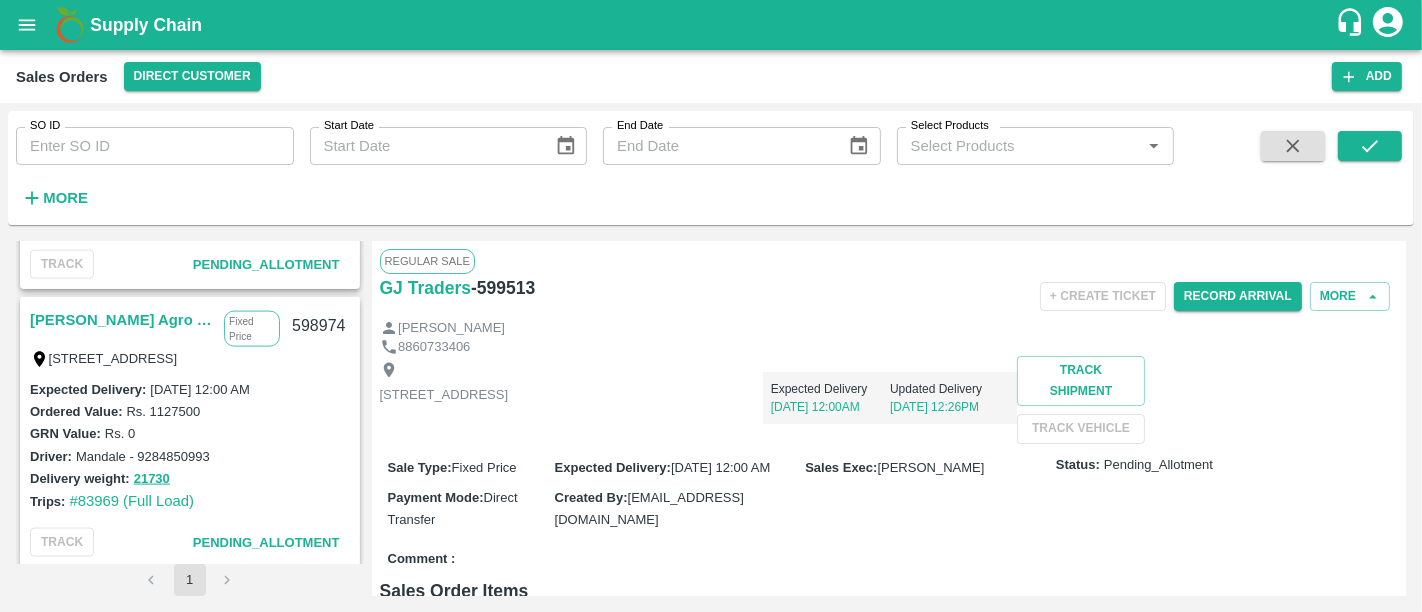 click on "[PERSON_NAME] Agro Tech" at bounding box center (122, 320) 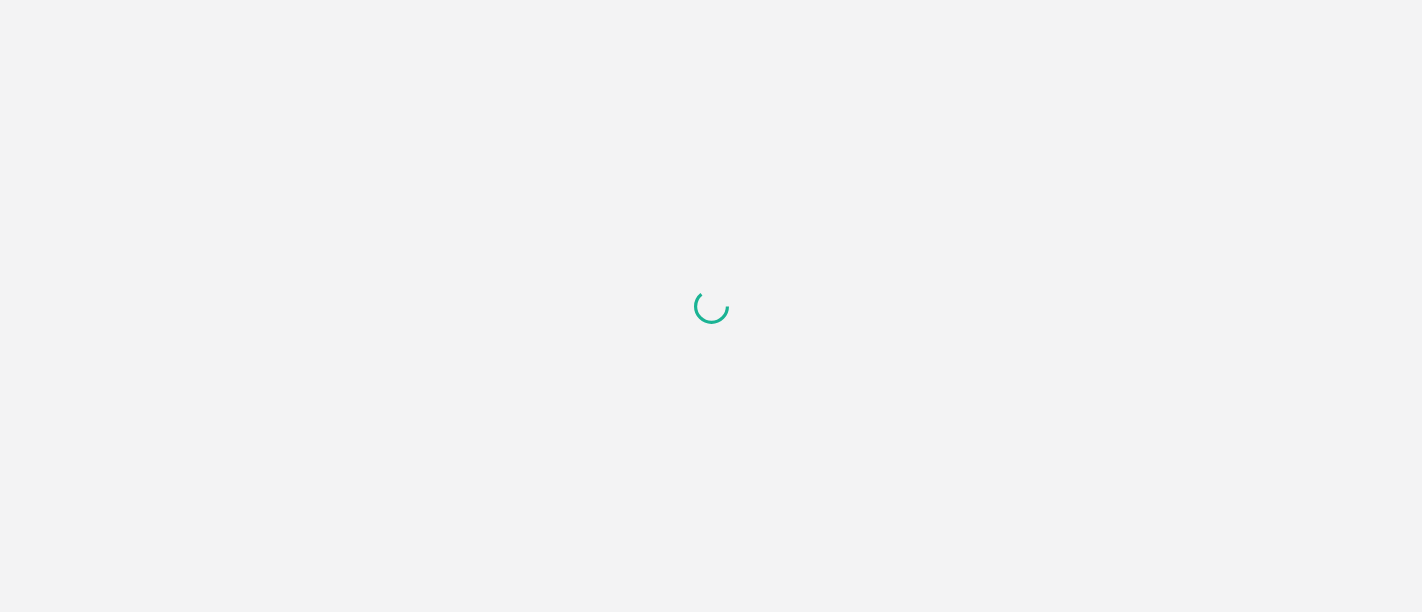 scroll, scrollTop: 0, scrollLeft: 0, axis: both 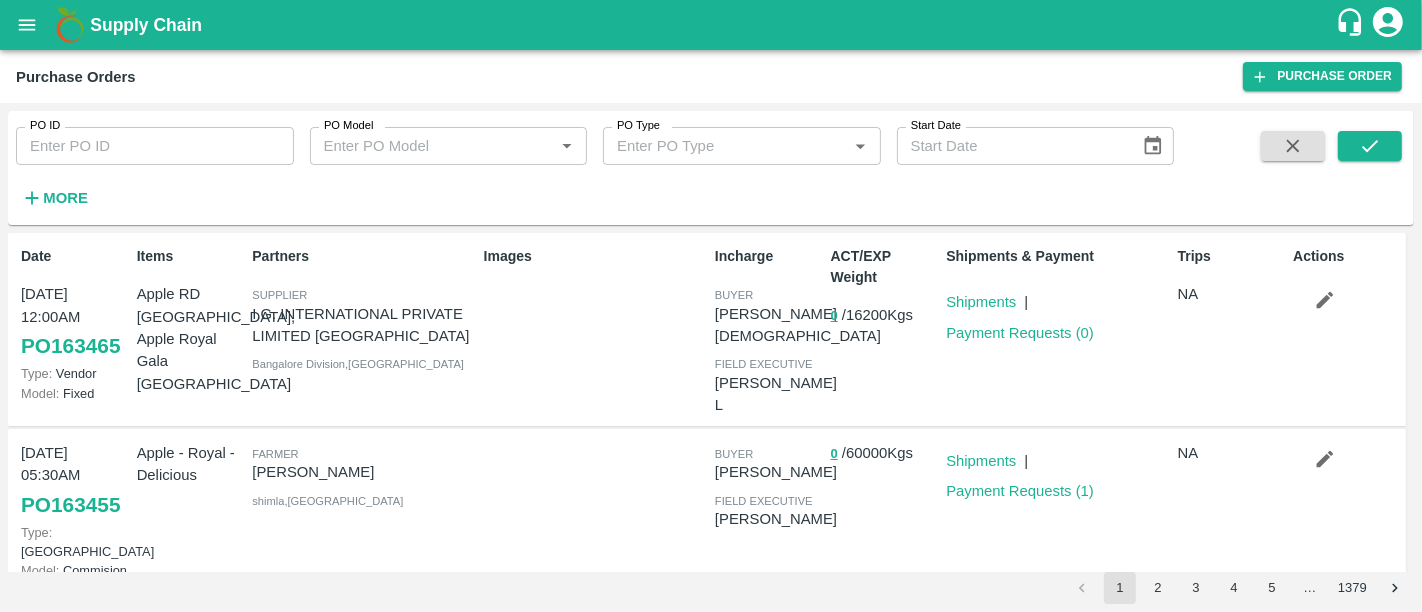 click on "Supply Chain" at bounding box center [712, 25] 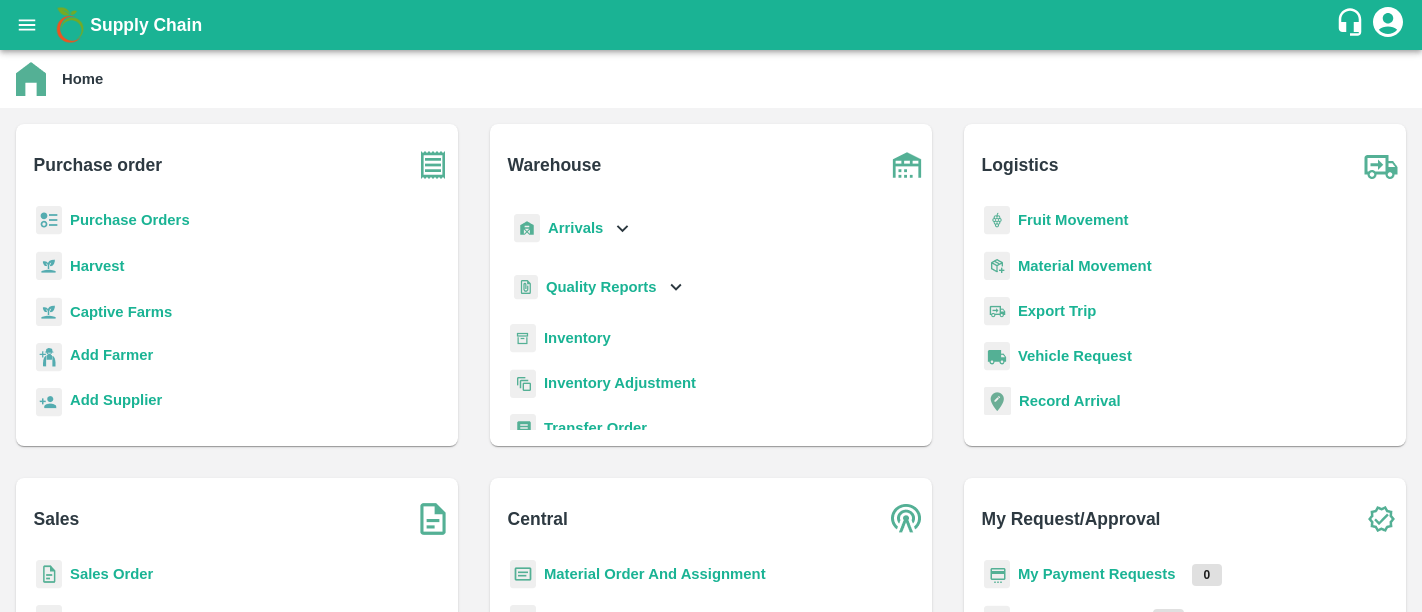 scroll, scrollTop: 0, scrollLeft: 0, axis: both 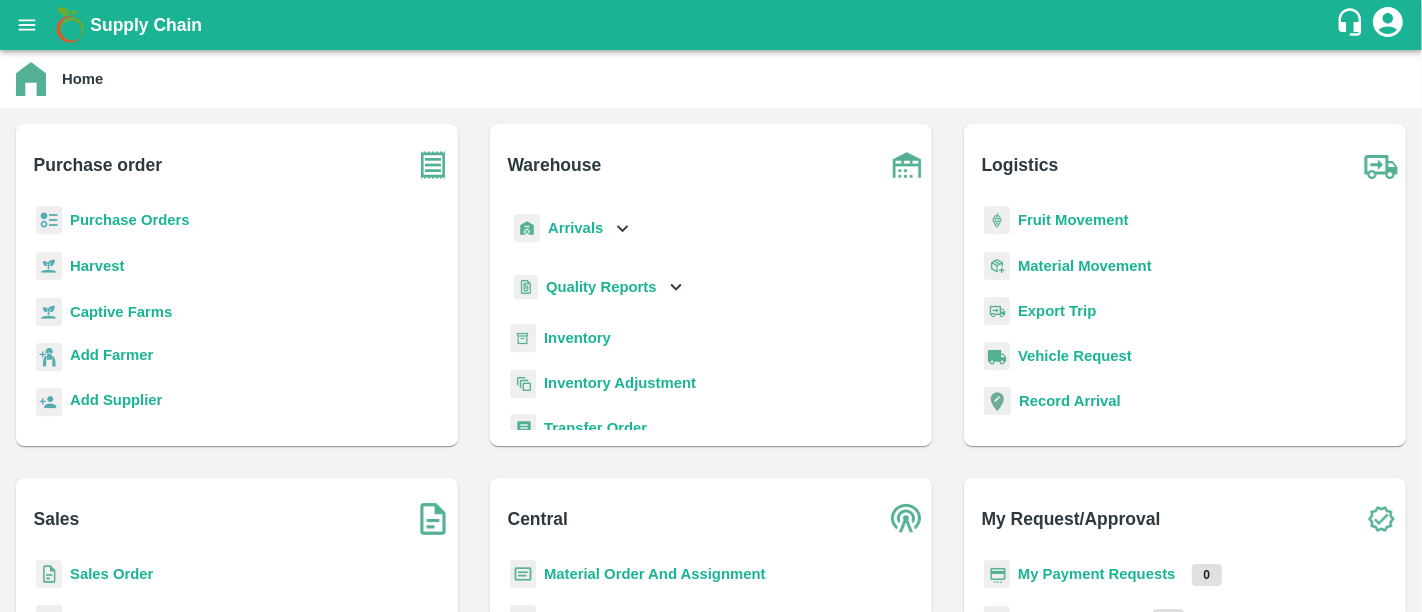 click on "My Payment Requests" at bounding box center (1097, 574) 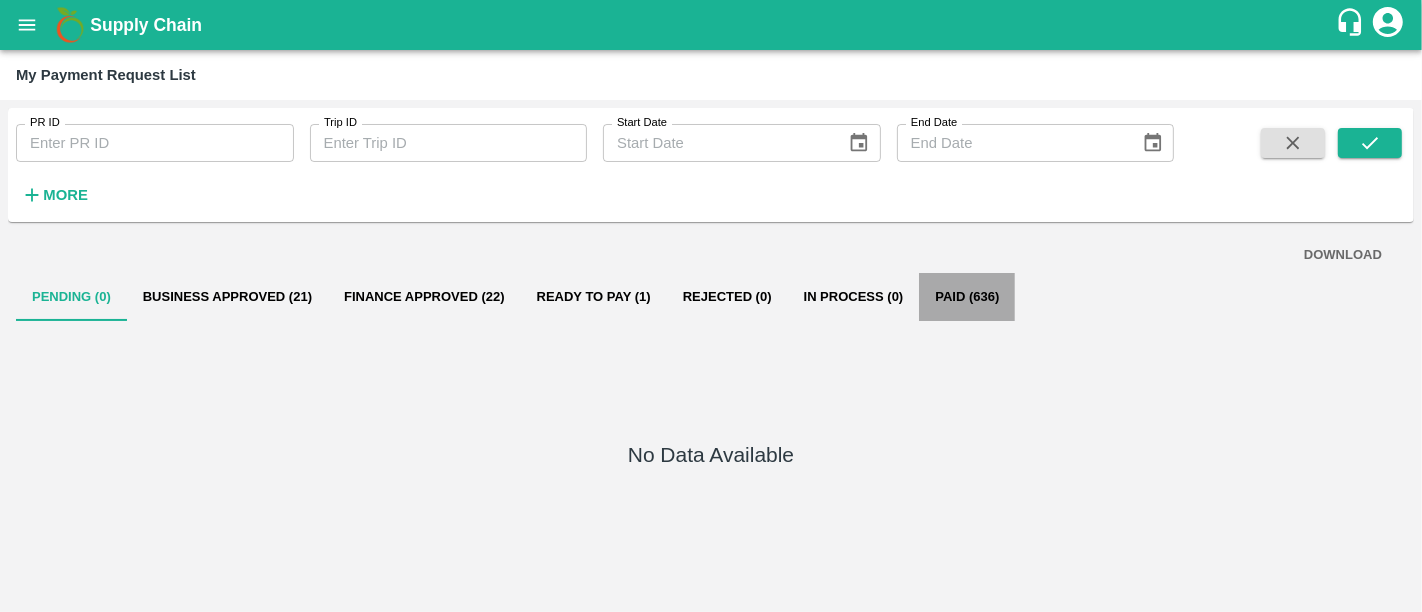 click on "Paid (636)" at bounding box center (967, 297) 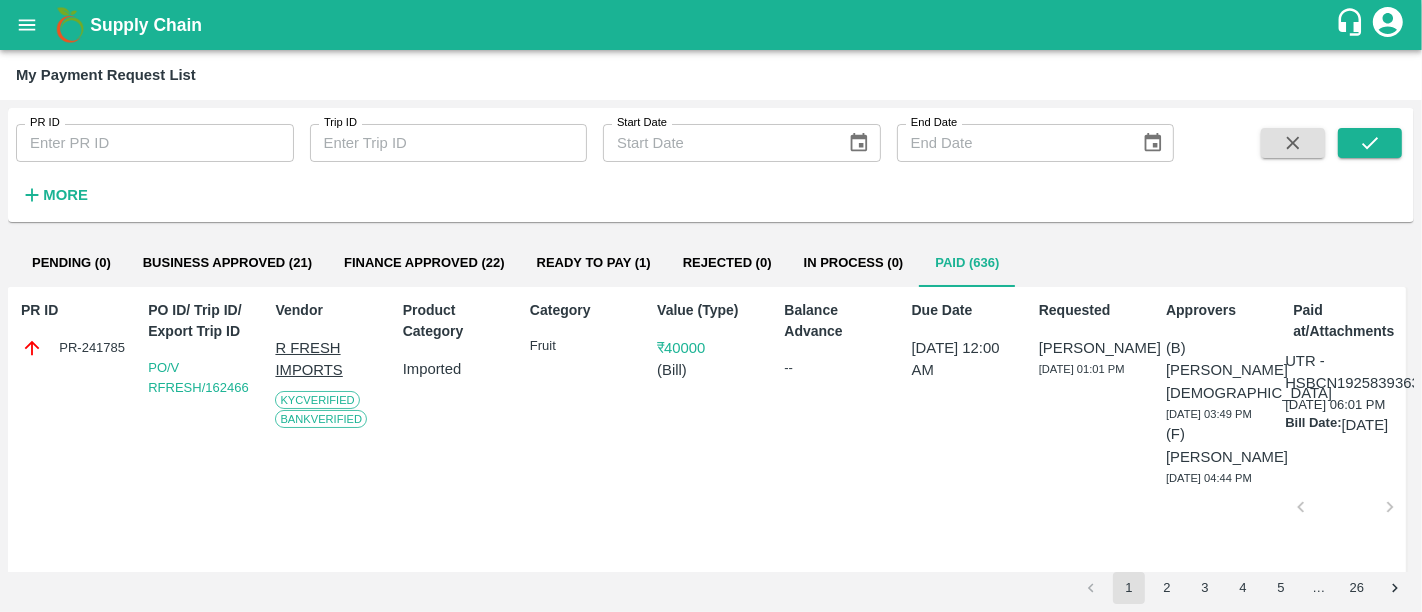 scroll, scrollTop: 0, scrollLeft: 0, axis: both 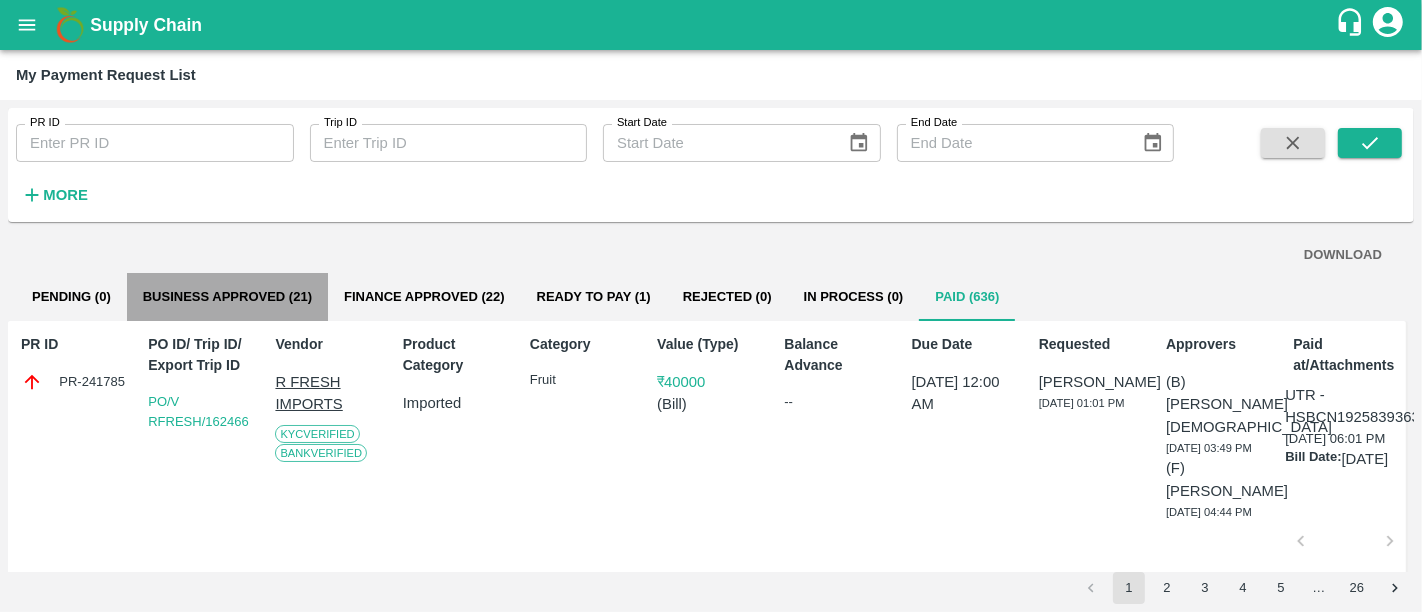 click on "Business Approved (21)" at bounding box center [227, 297] 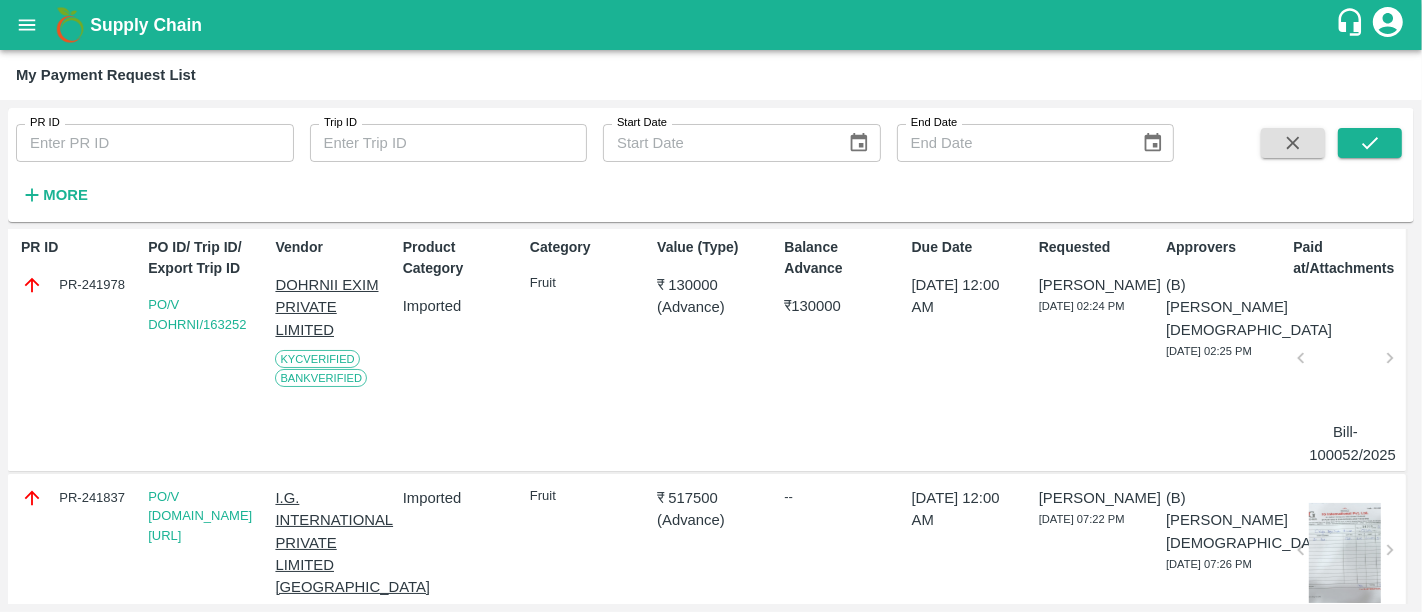 scroll, scrollTop: 0, scrollLeft: 0, axis: both 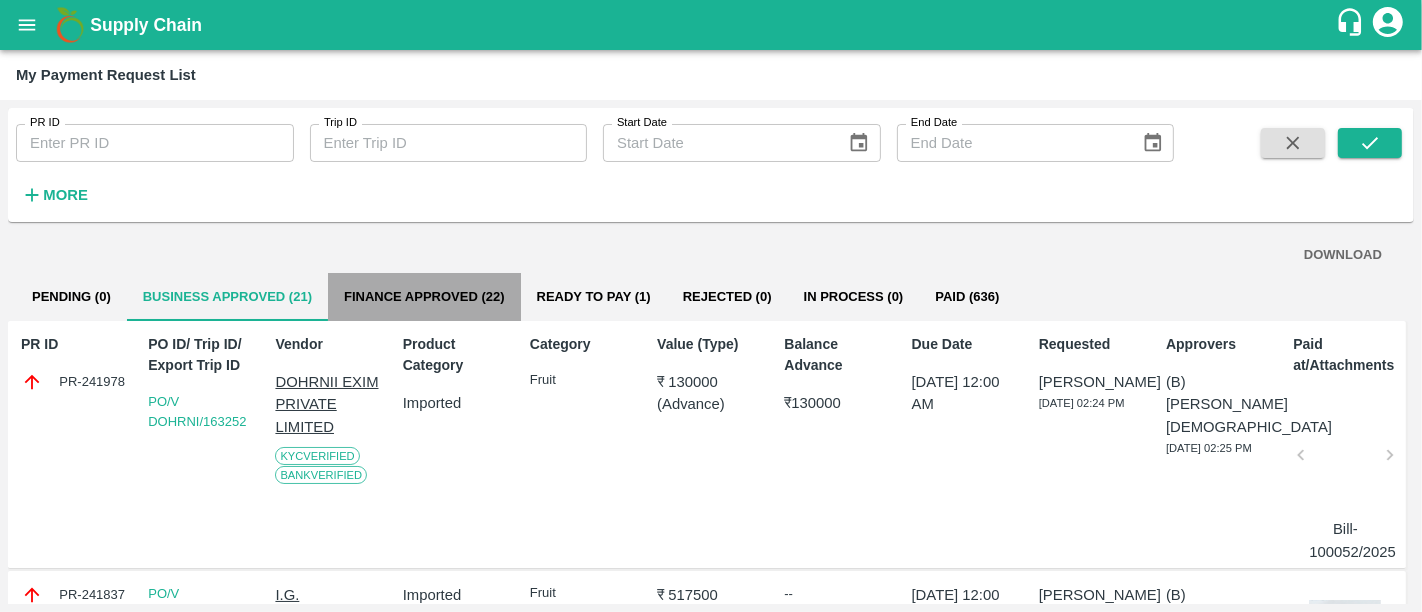 click on "Finance Approved (22)" at bounding box center (424, 297) 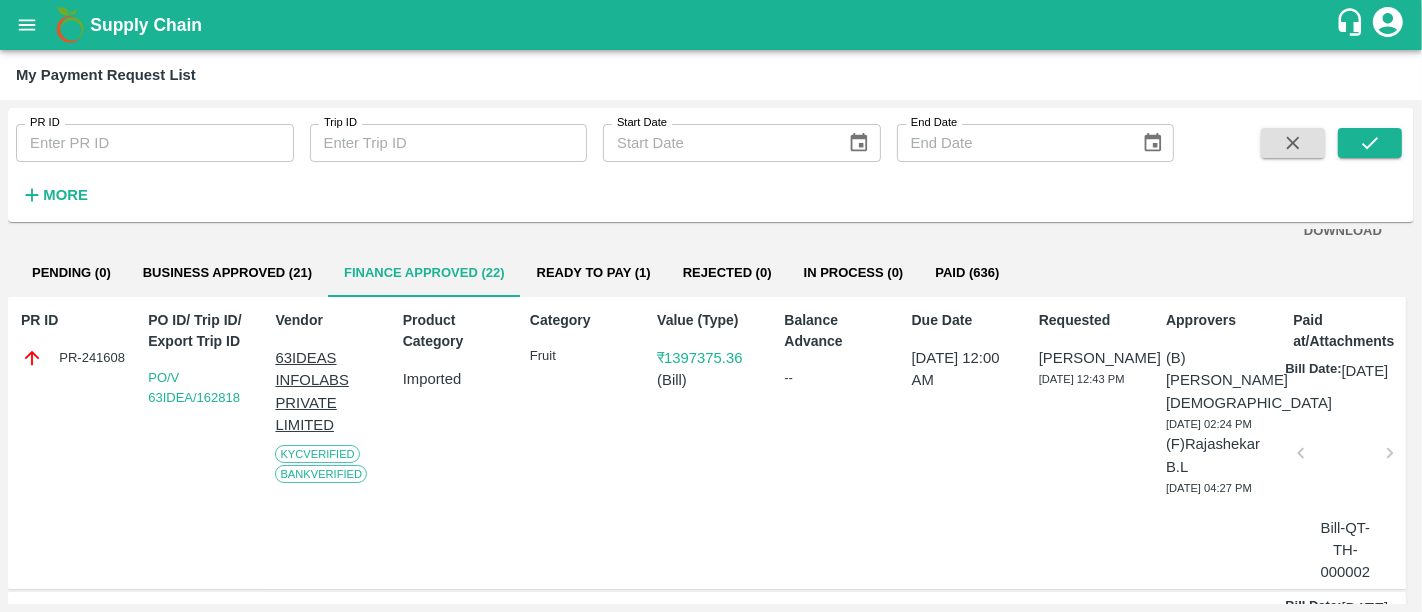 scroll, scrollTop: 0, scrollLeft: 0, axis: both 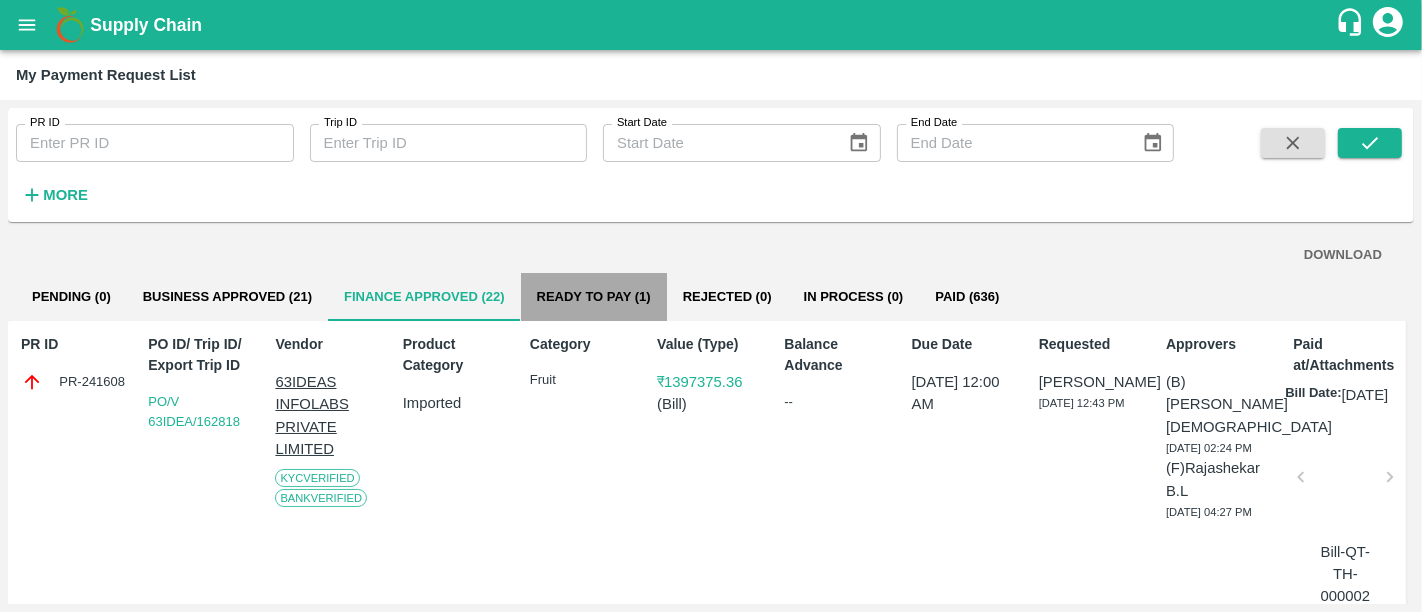 click on "Ready To Pay (1)" at bounding box center [594, 297] 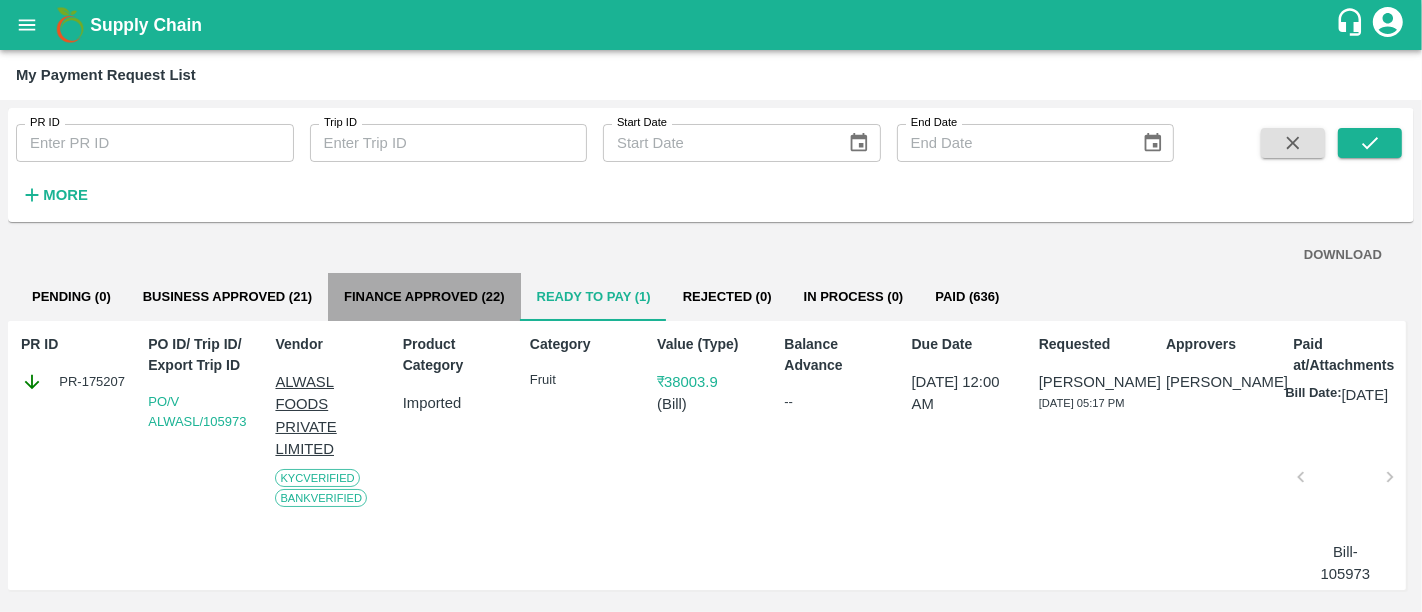 click on "Finance Approved (22)" at bounding box center (424, 297) 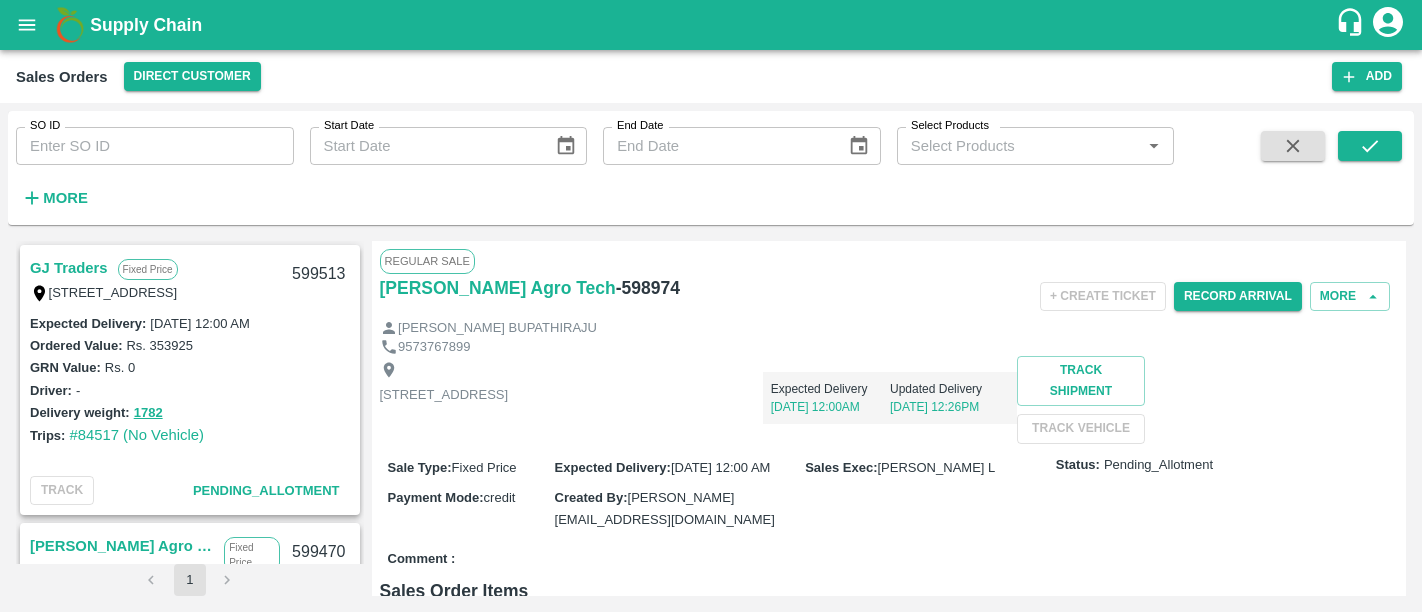 scroll, scrollTop: 0, scrollLeft: 0, axis: both 